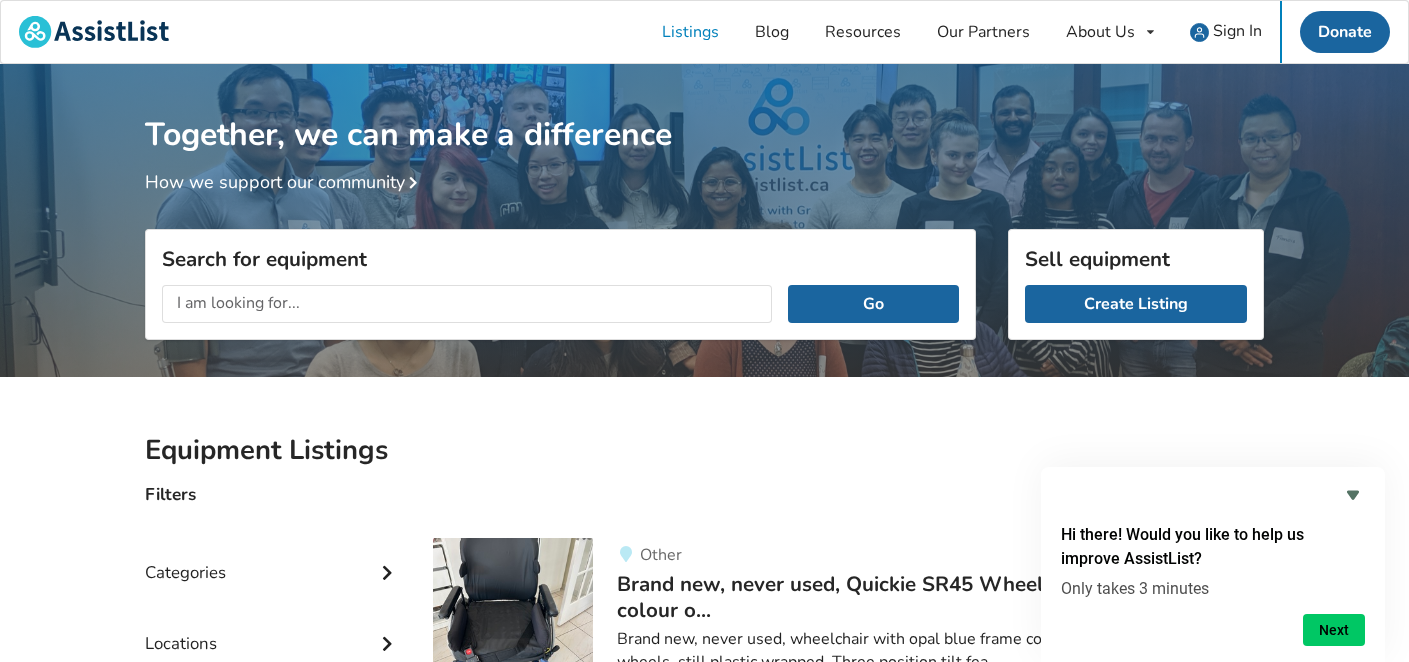 scroll, scrollTop: 2509, scrollLeft: 0, axis: vertical 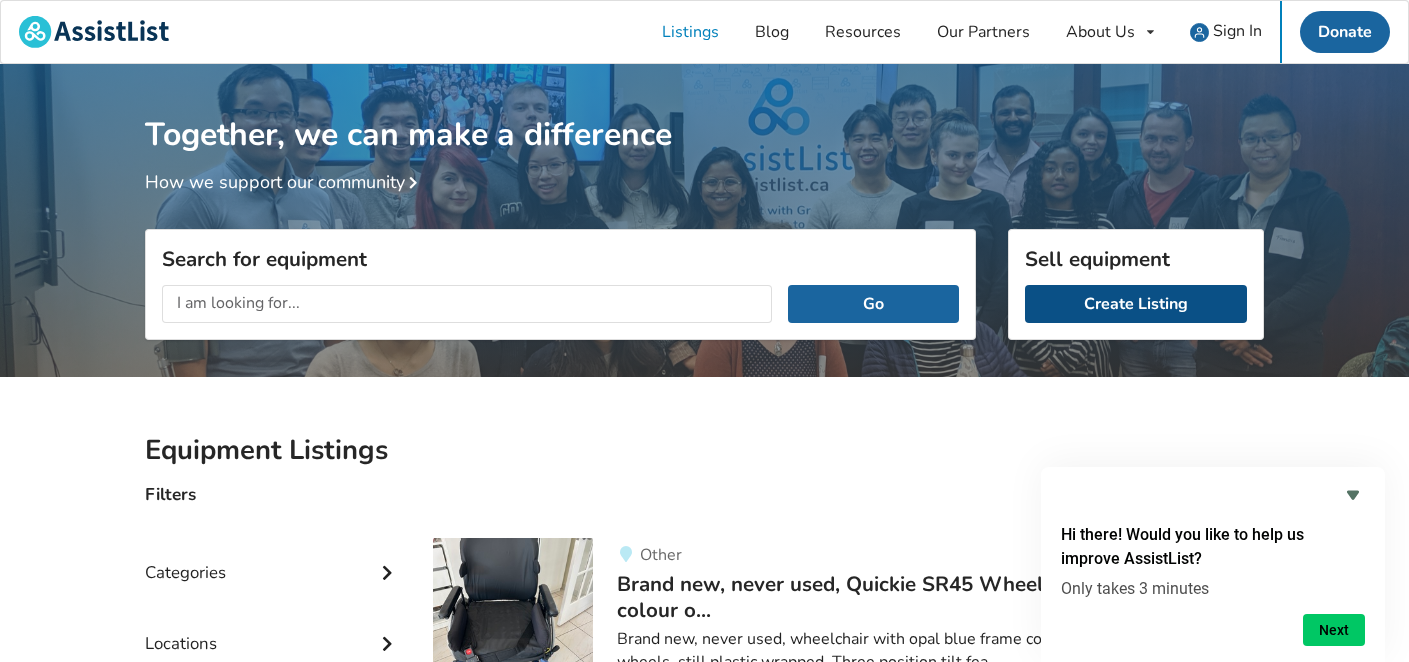 click on "Create Listing" at bounding box center [1136, 304] 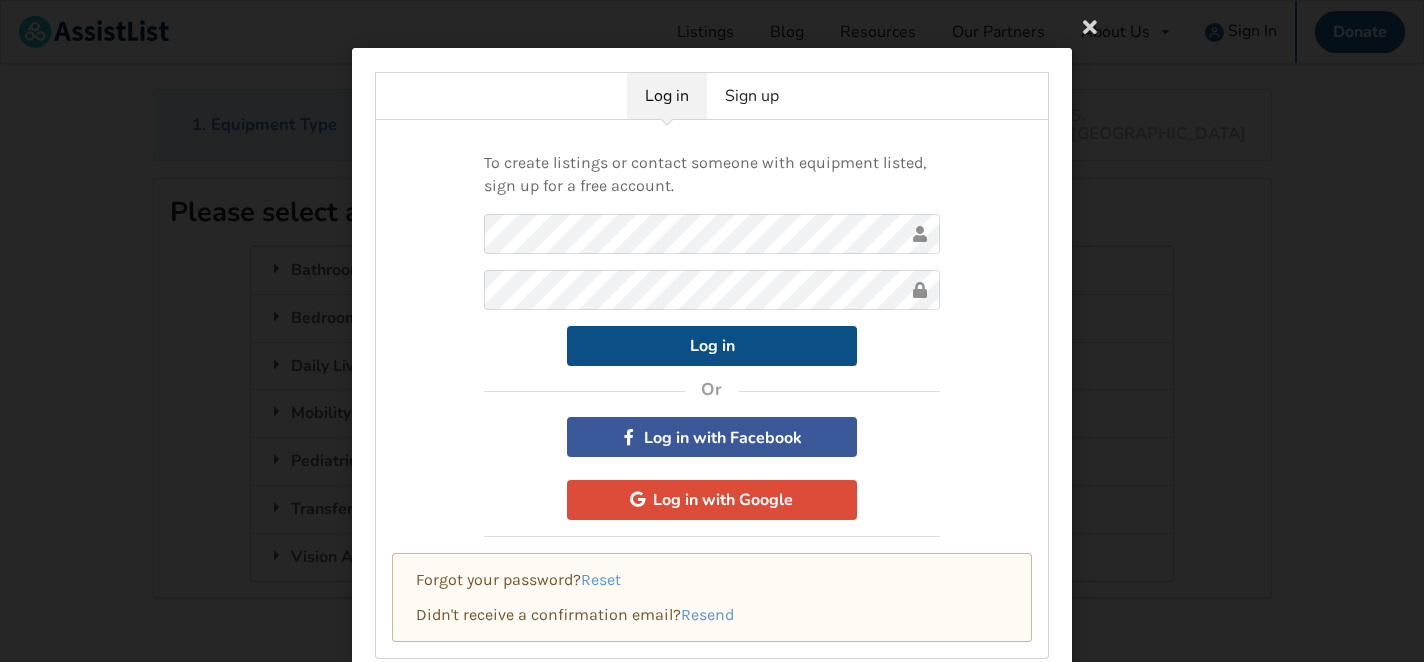 click on "Log in" at bounding box center (712, 346) 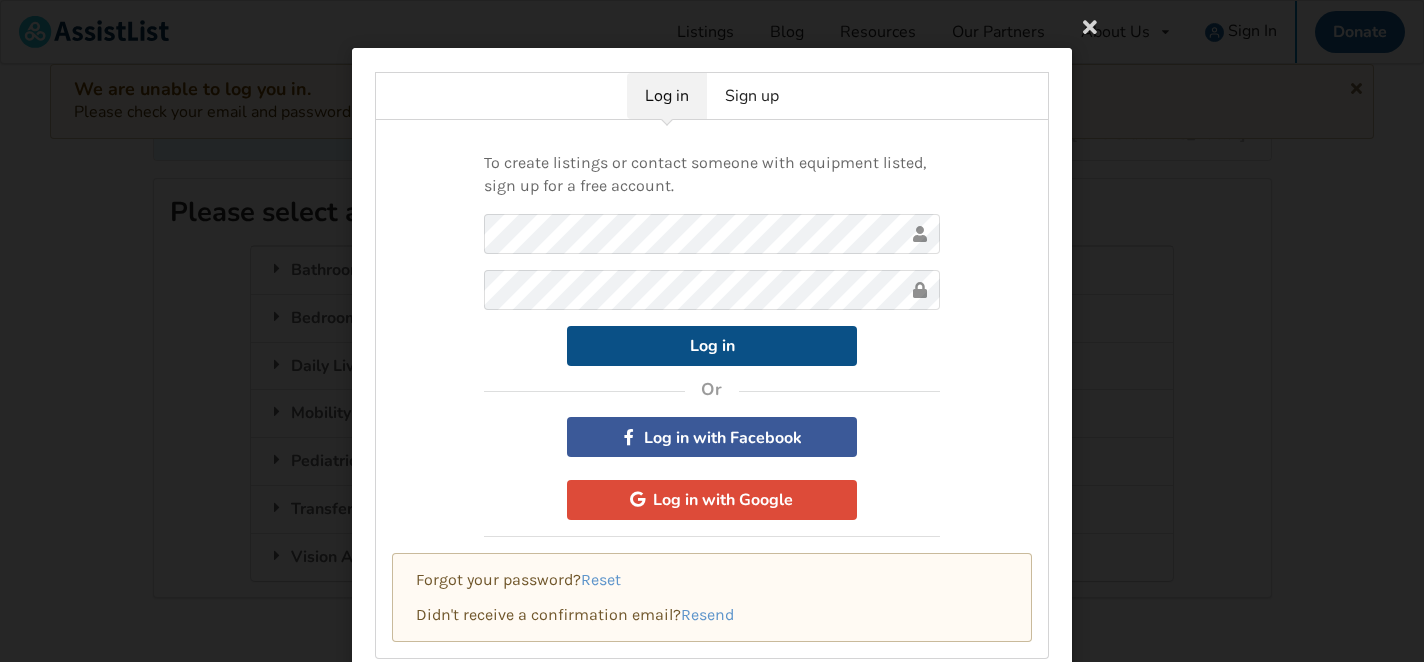 click on "Log in" at bounding box center [712, 346] 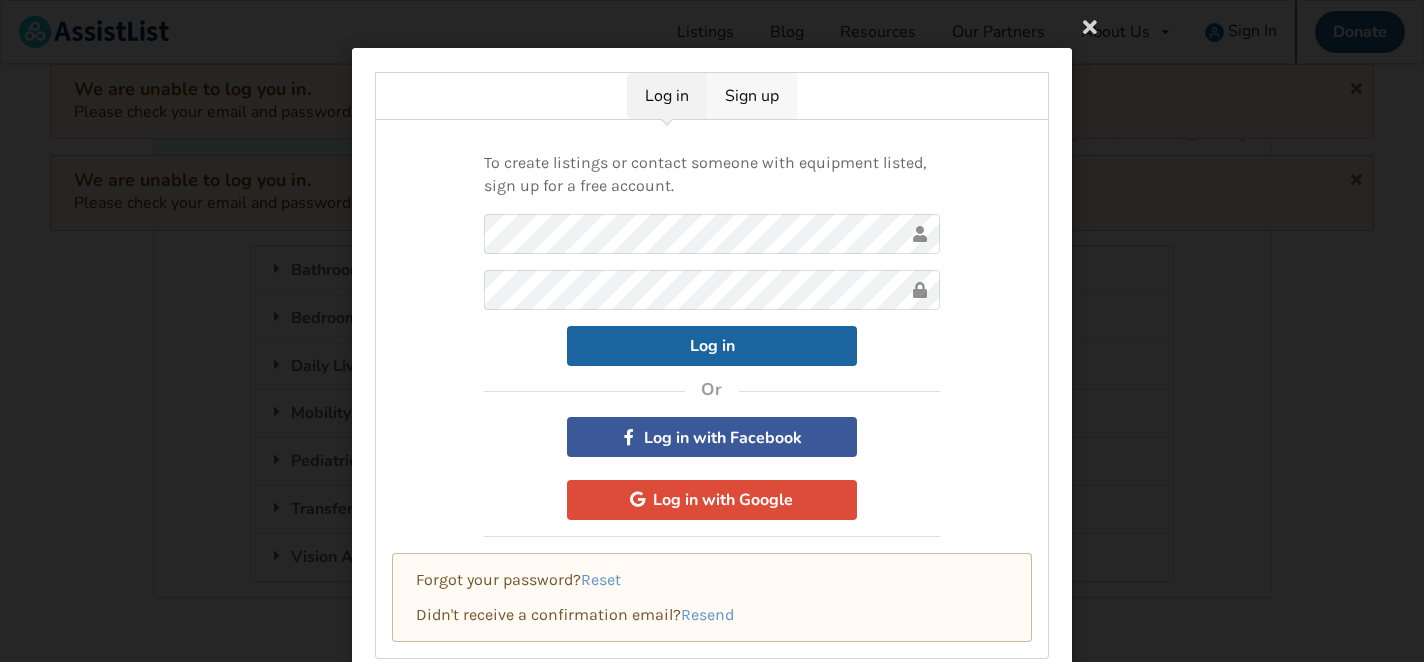 click on "Sign up" at bounding box center (752, 96) 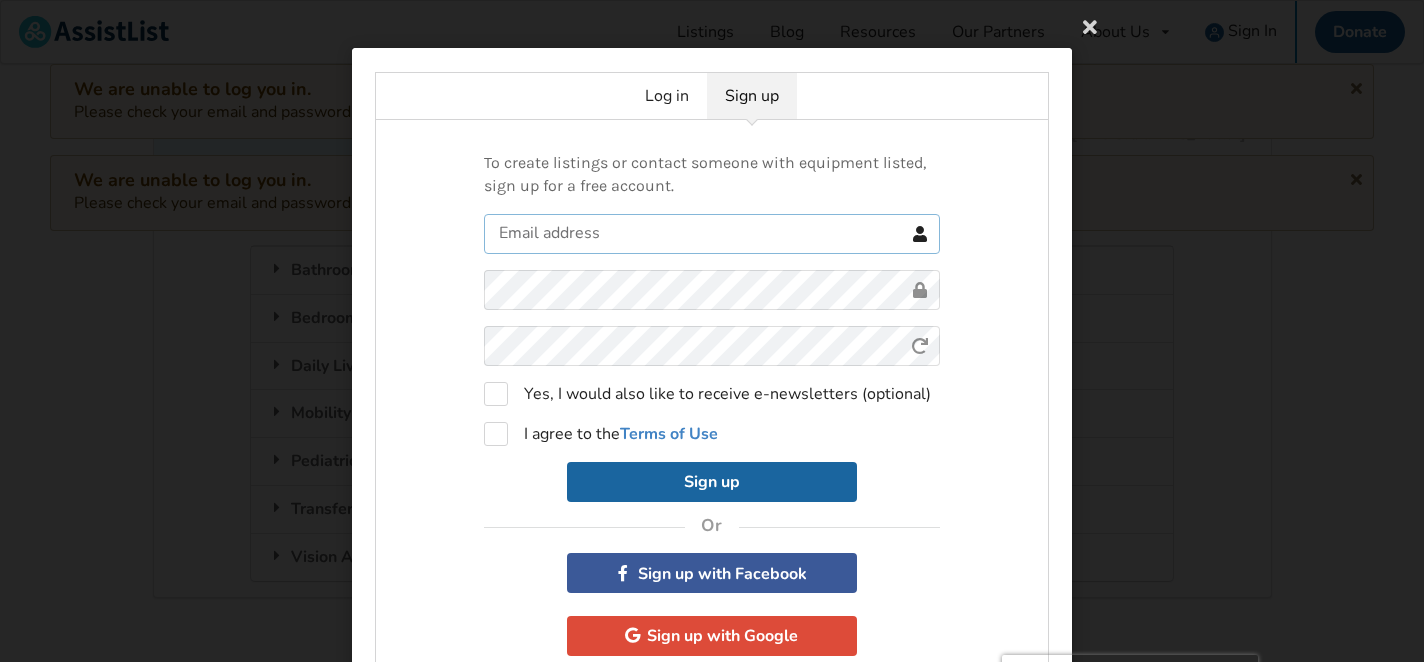 click at bounding box center (712, 234) 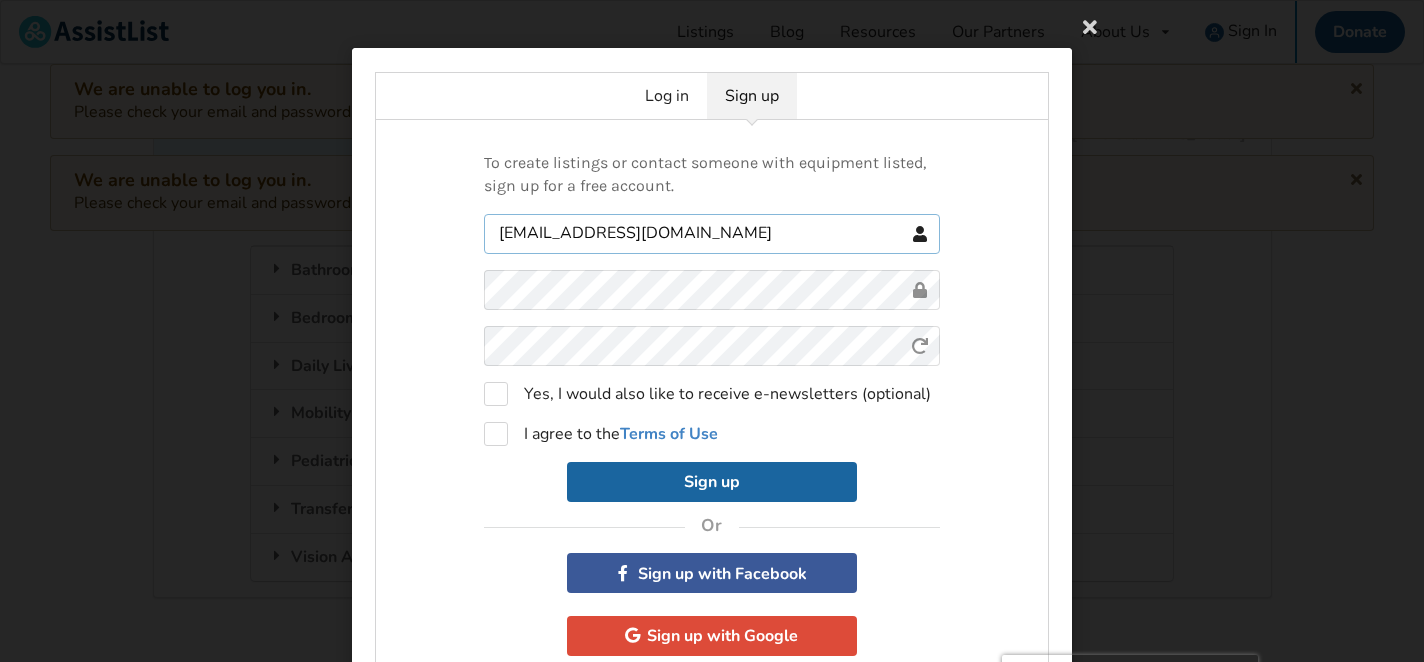 type on "jasonstockmann@gmail.com" 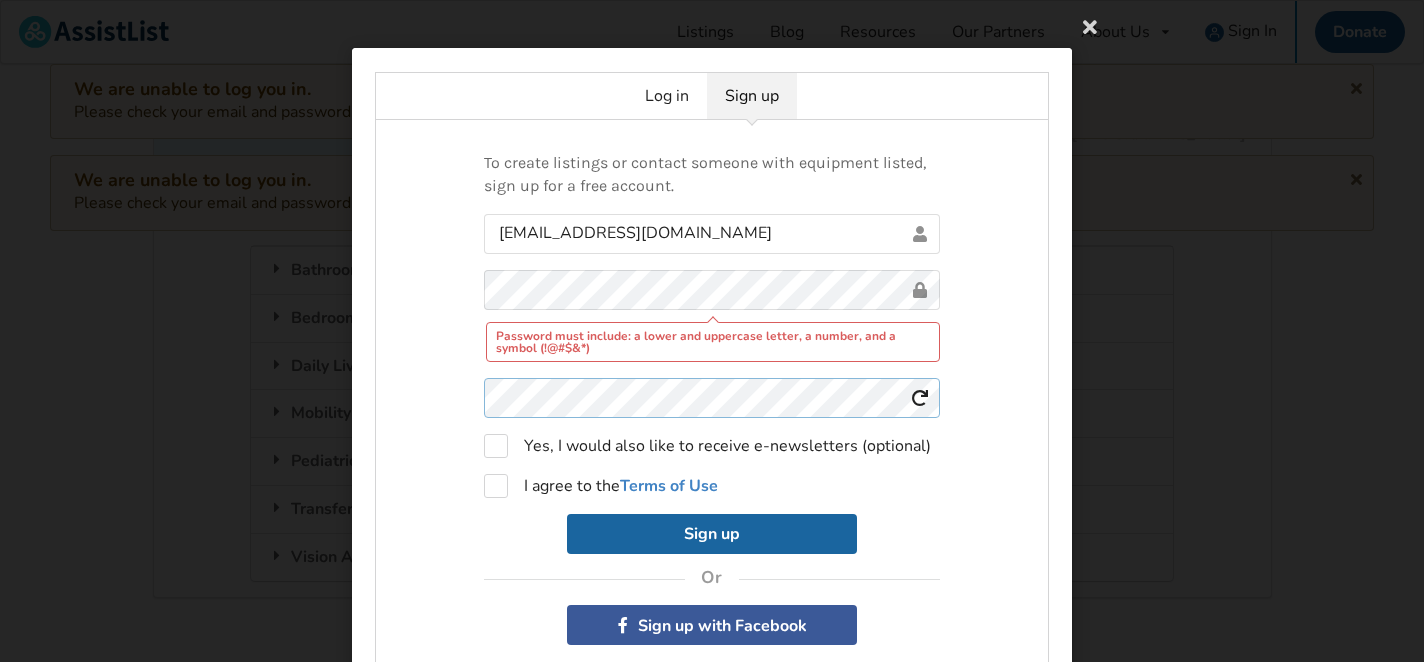 click on "jasonstockmann@gmail.com Password must include: a lower and uppercase letter, a number, and a symbol (!@#$&*) Yes, I would also like to receive e-newsletters (optional) I agree to the  Terms of Use Sign up" at bounding box center [712, 384] 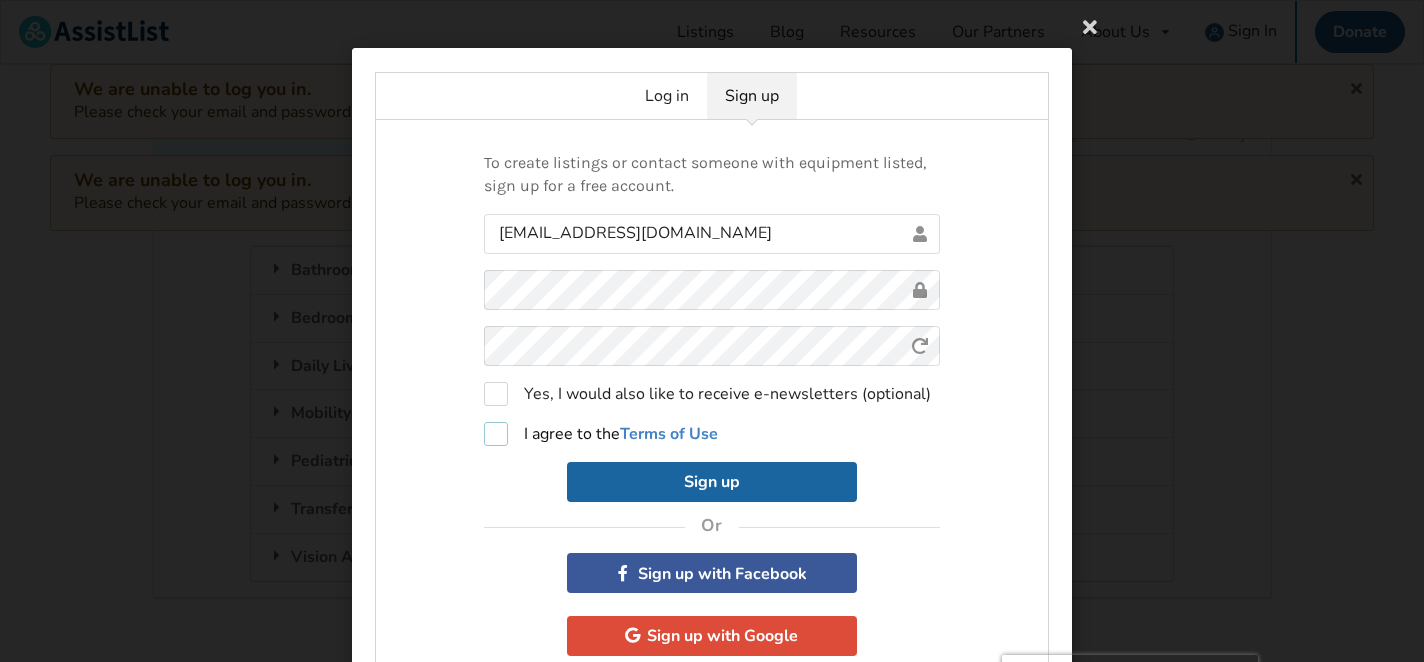 drag, startPoint x: 502, startPoint y: 429, endPoint x: 567, endPoint y: 433, distance: 65.12296 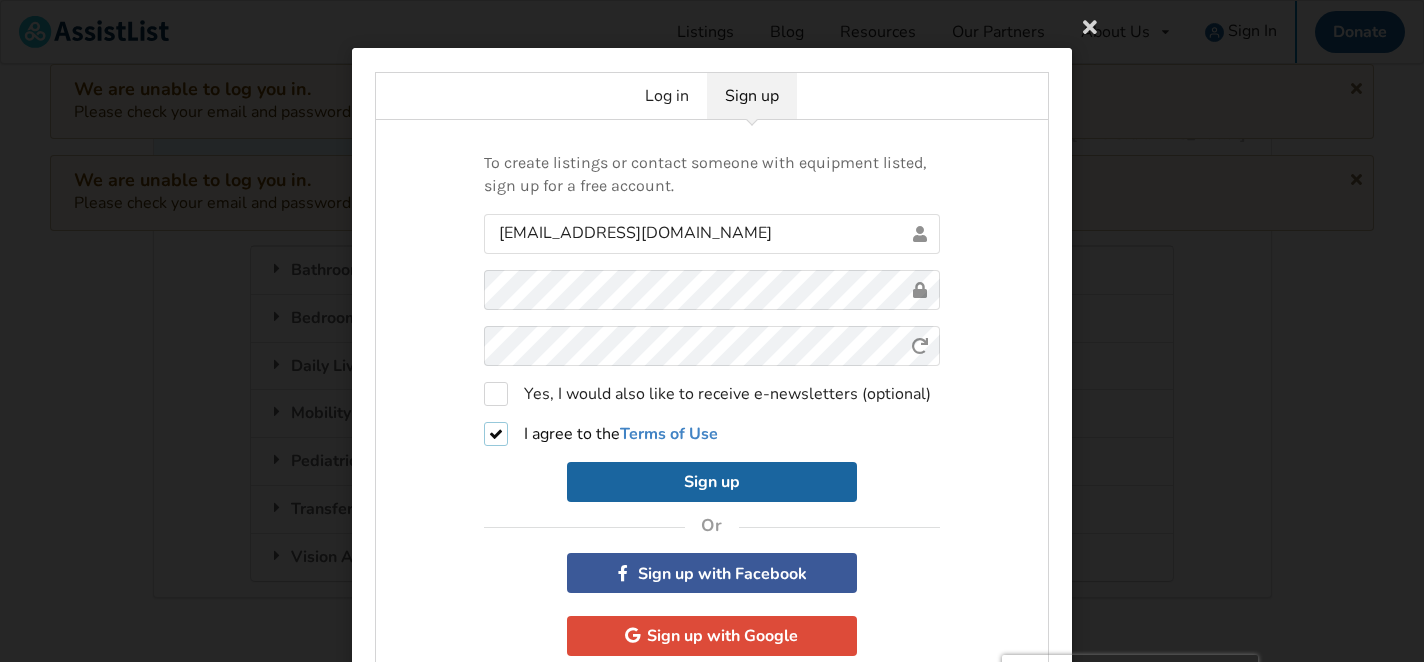 checkbox on "true" 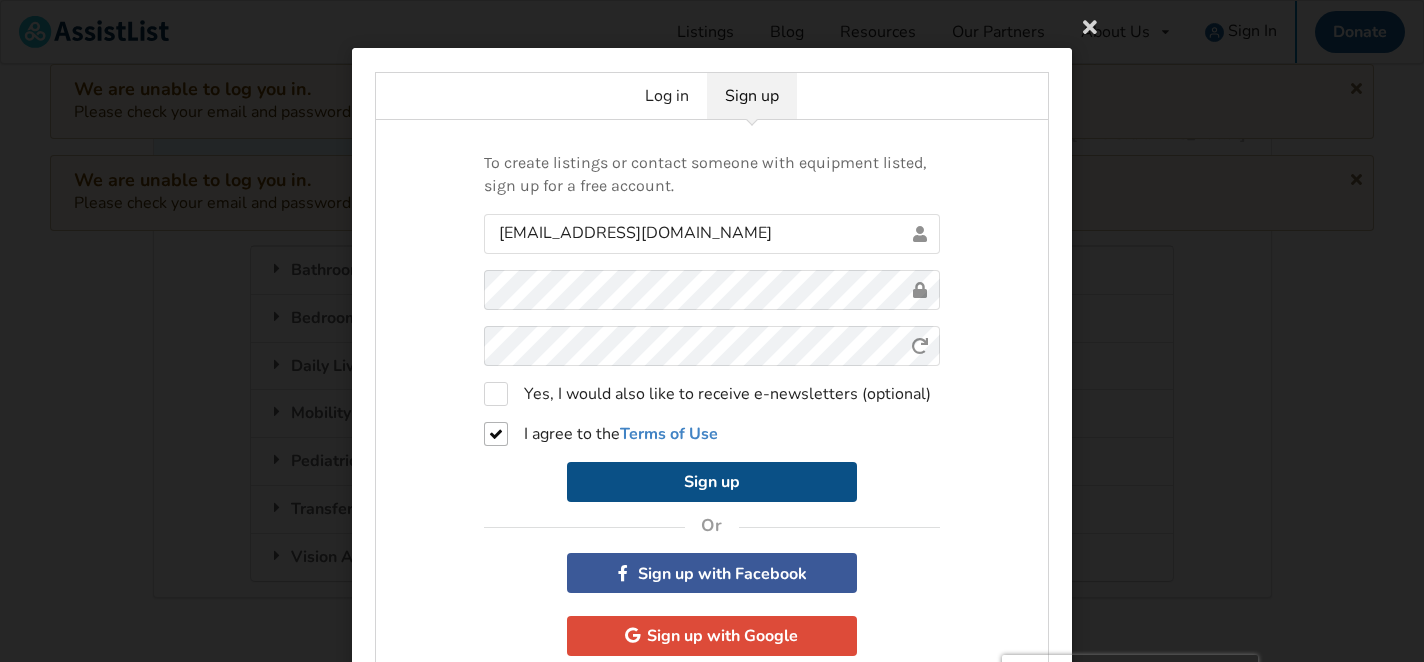 click on "Sign up" at bounding box center (712, 482) 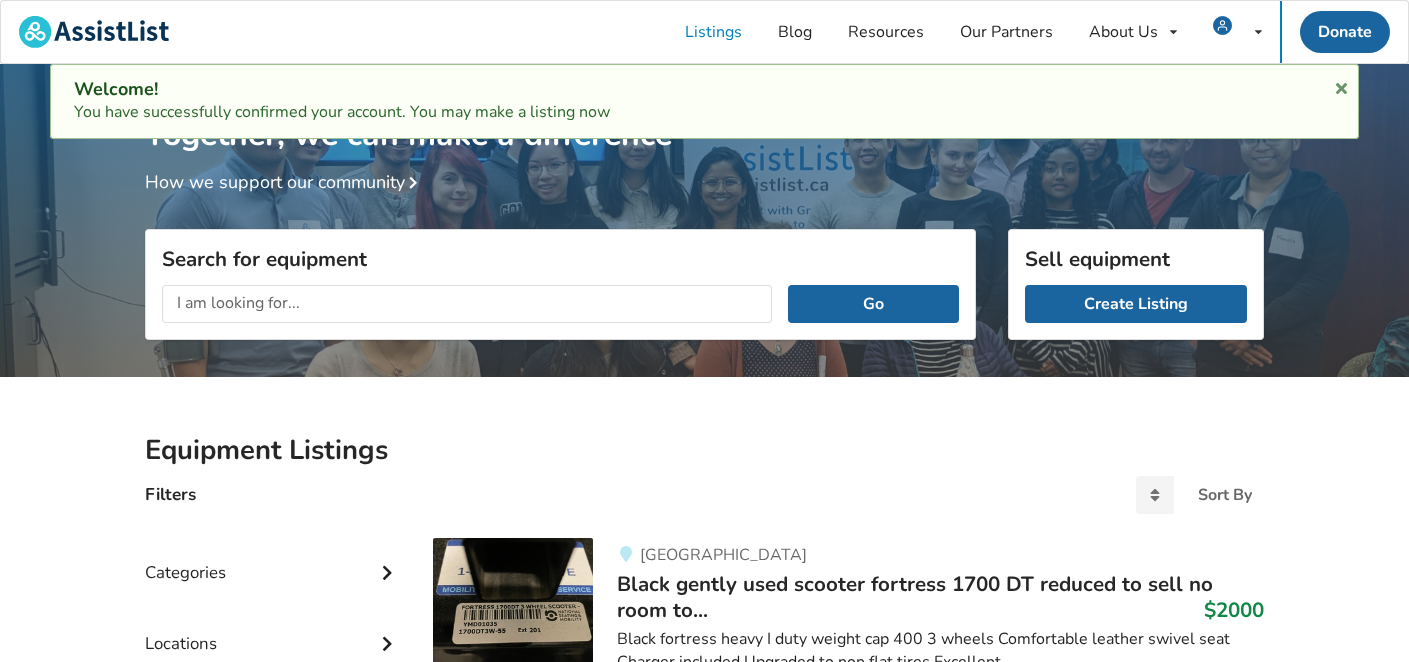 scroll, scrollTop: 0, scrollLeft: 0, axis: both 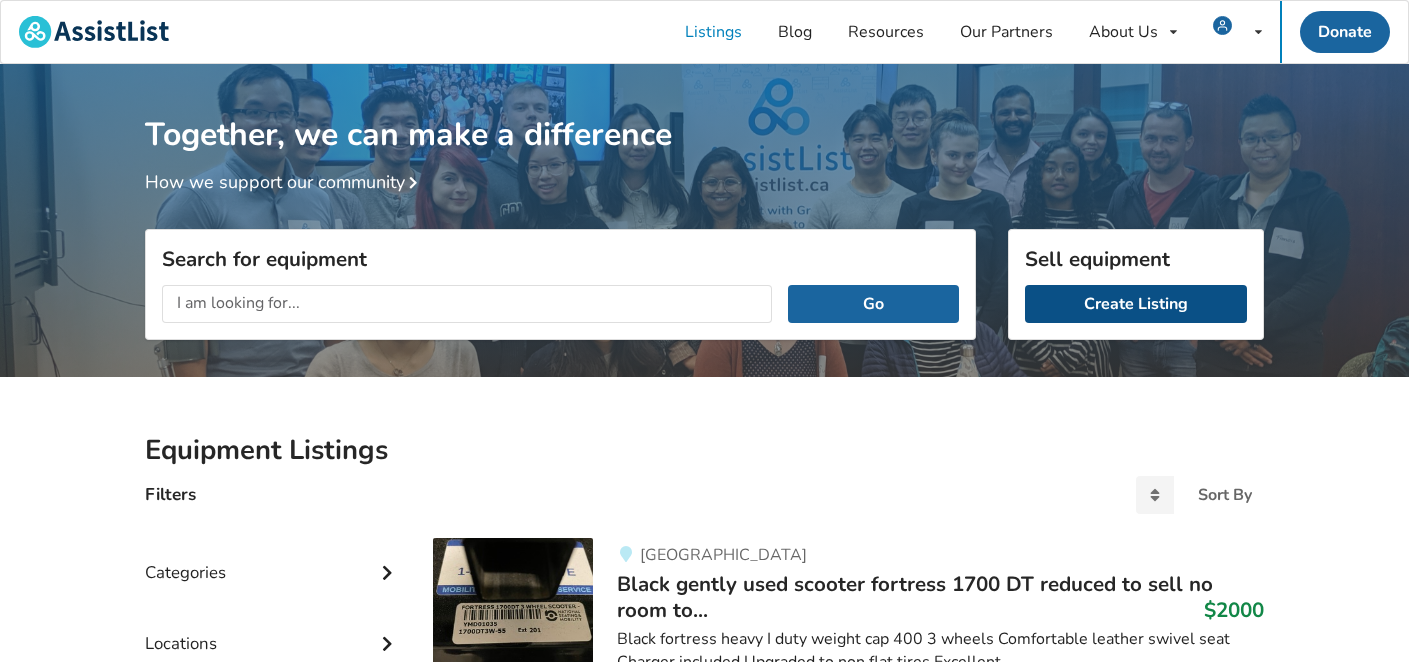 click on "Create Listing" at bounding box center (1136, 304) 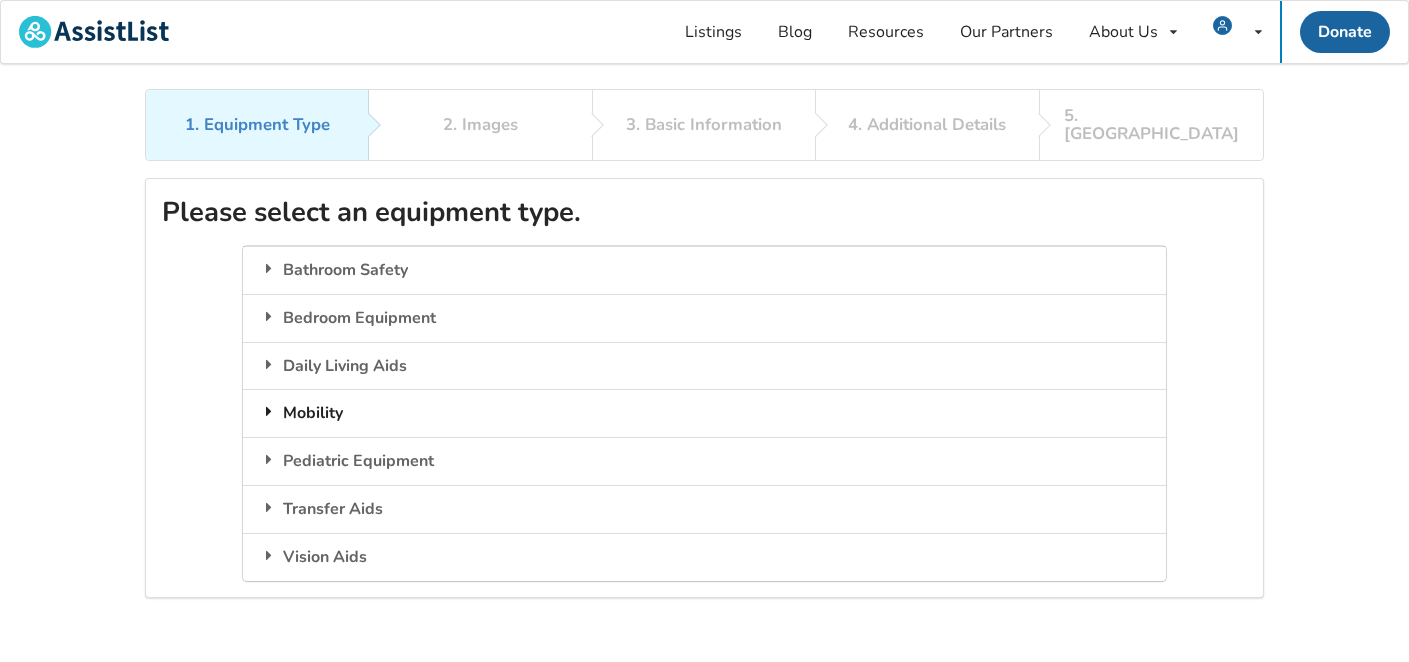 click on "Mobility" at bounding box center (704, 413) 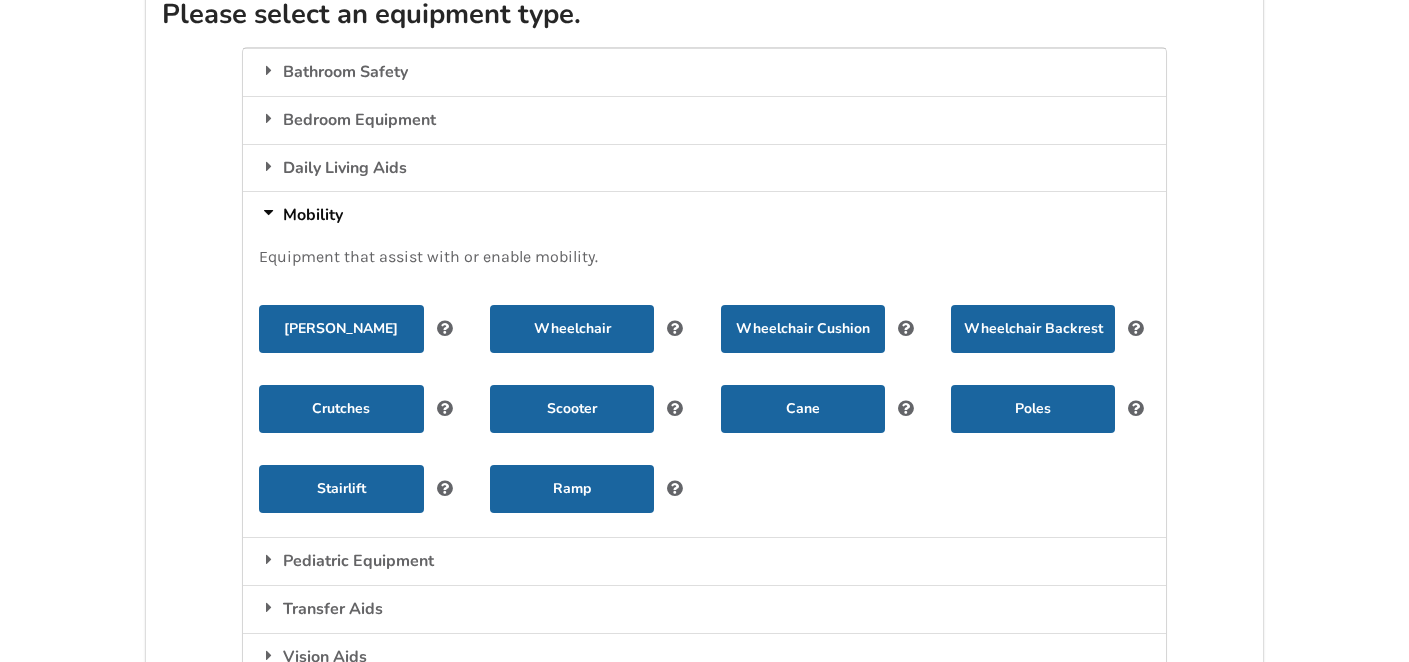 scroll, scrollTop: 206, scrollLeft: 0, axis: vertical 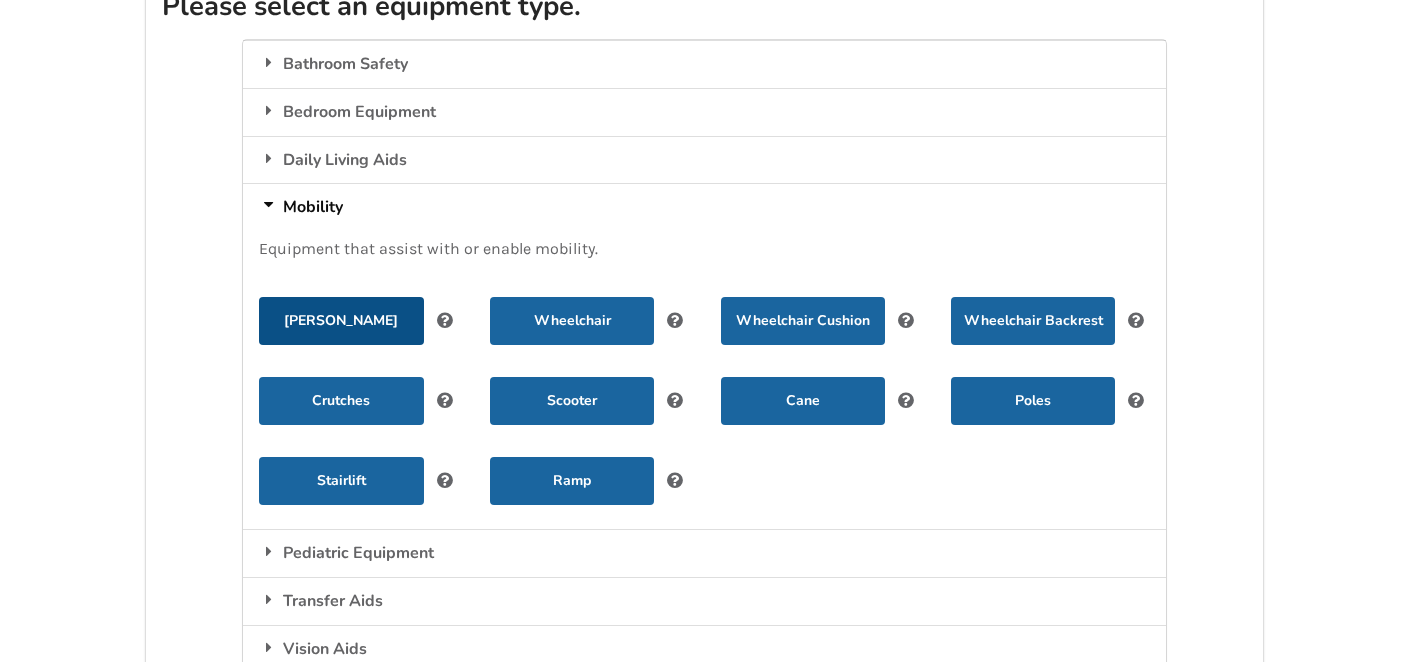 click on "Walker" at bounding box center (341, 321) 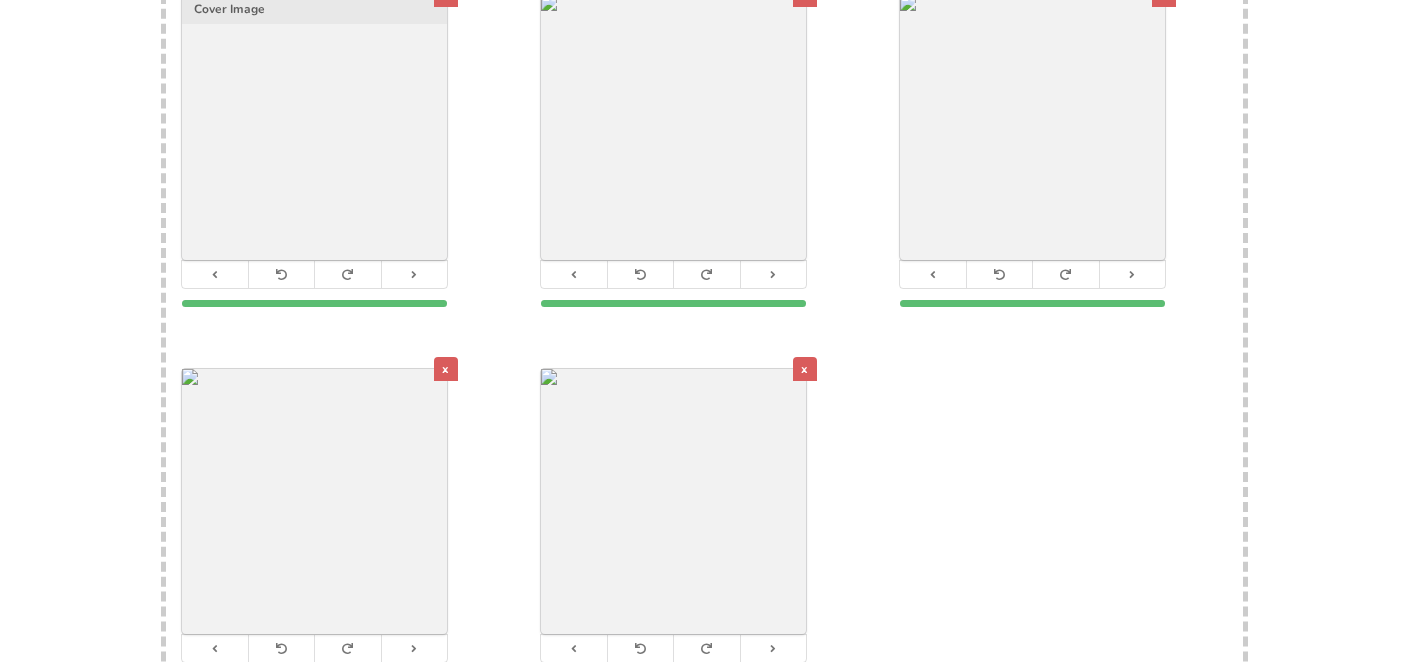 scroll, scrollTop: 445, scrollLeft: 0, axis: vertical 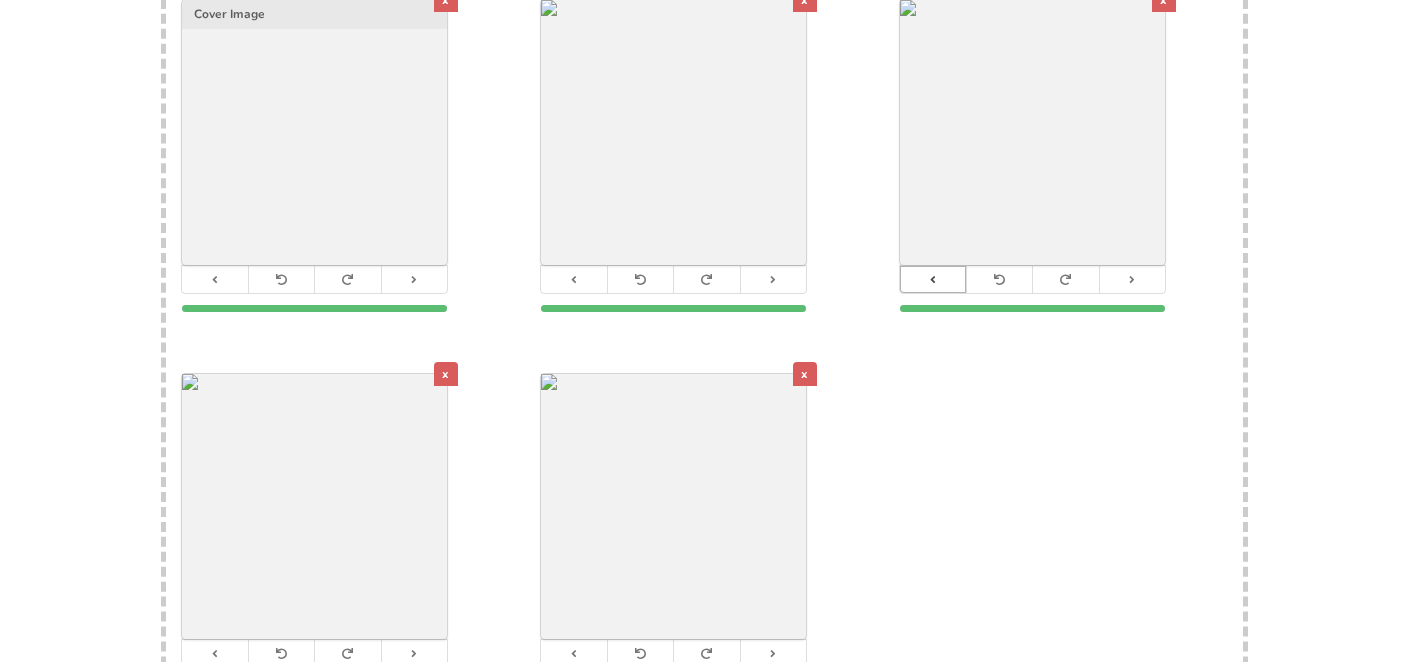 click at bounding box center (933, 279) 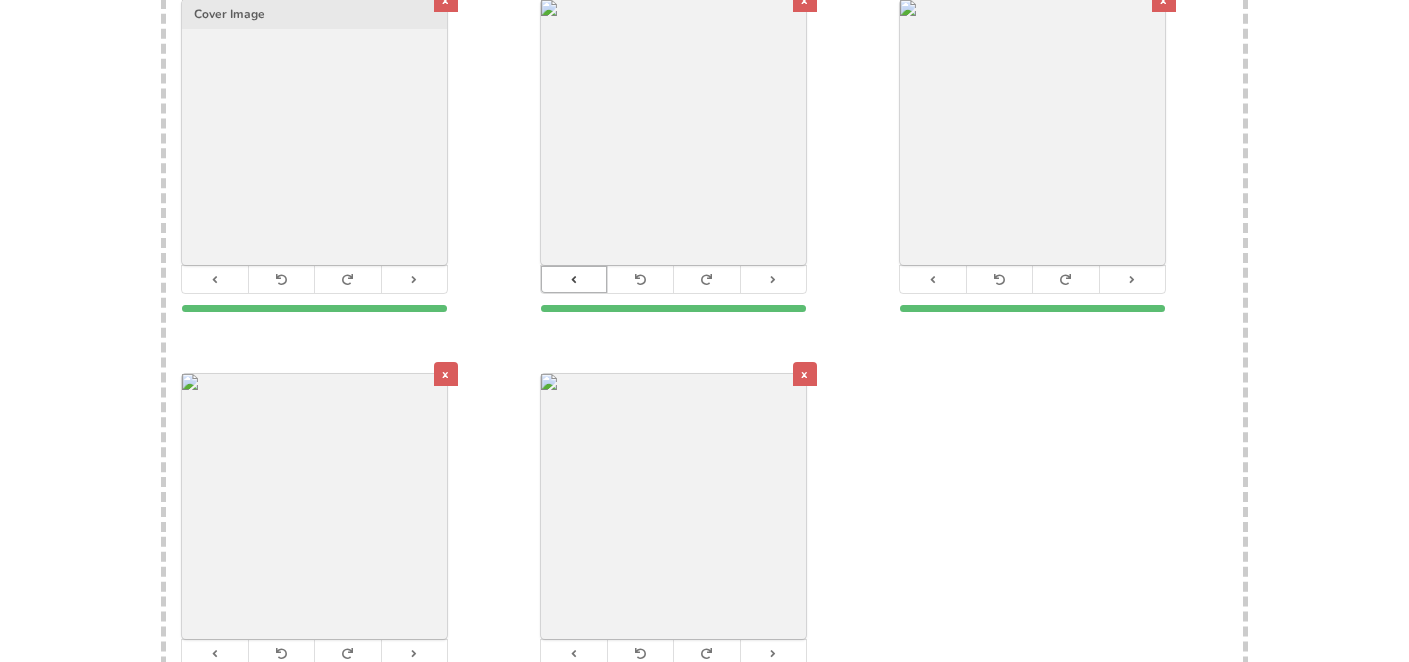 click at bounding box center [573, 279] 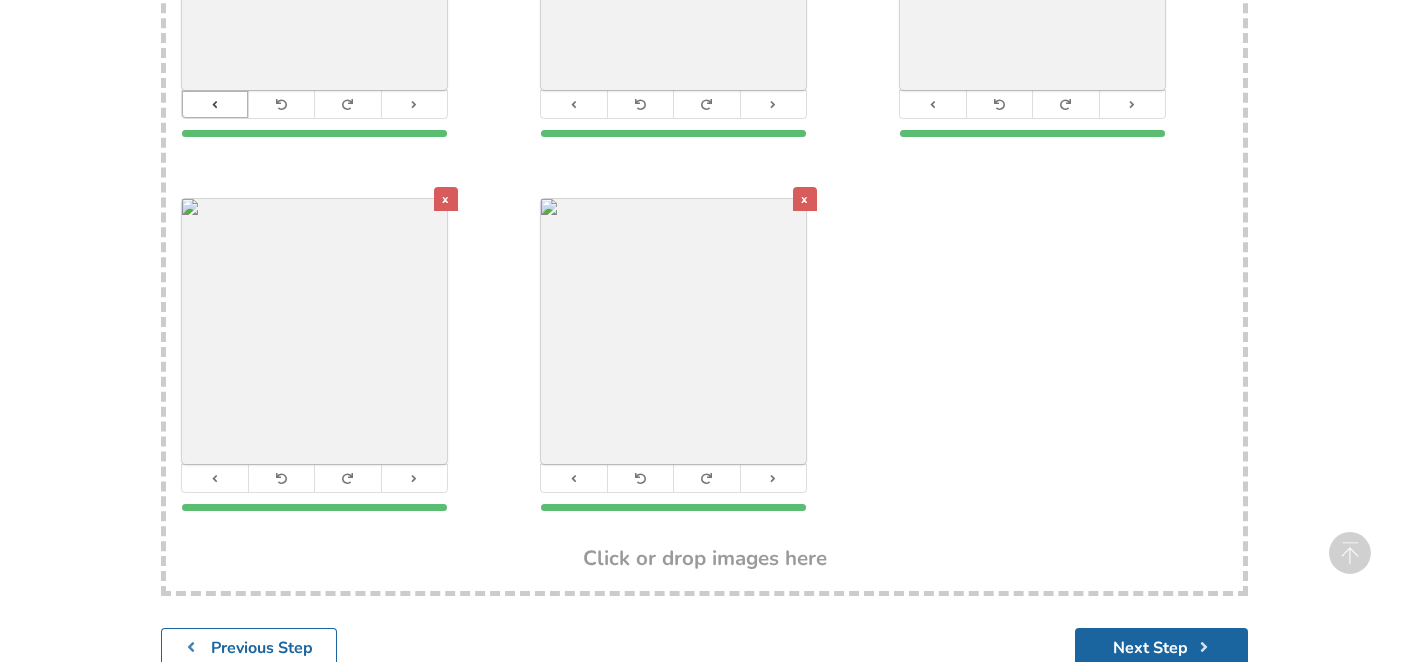 scroll, scrollTop: 676, scrollLeft: 0, axis: vertical 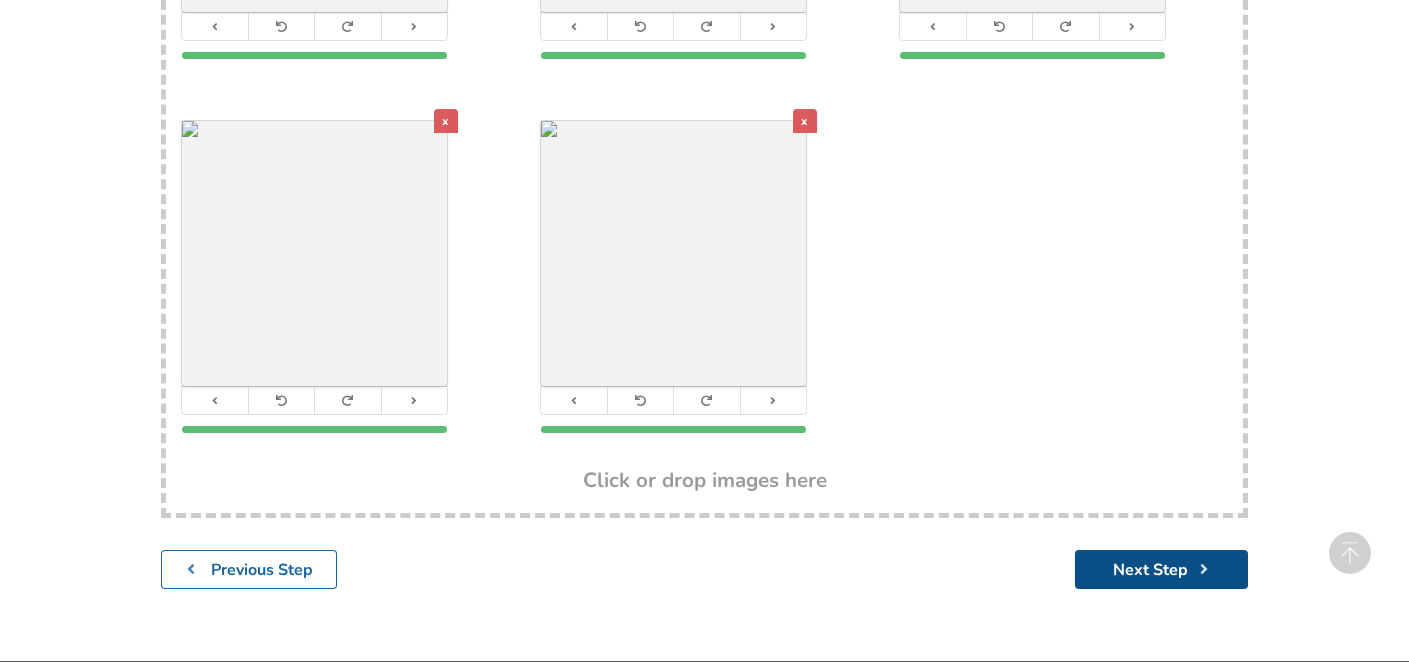 click on "Next Step" at bounding box center [1161, 569] 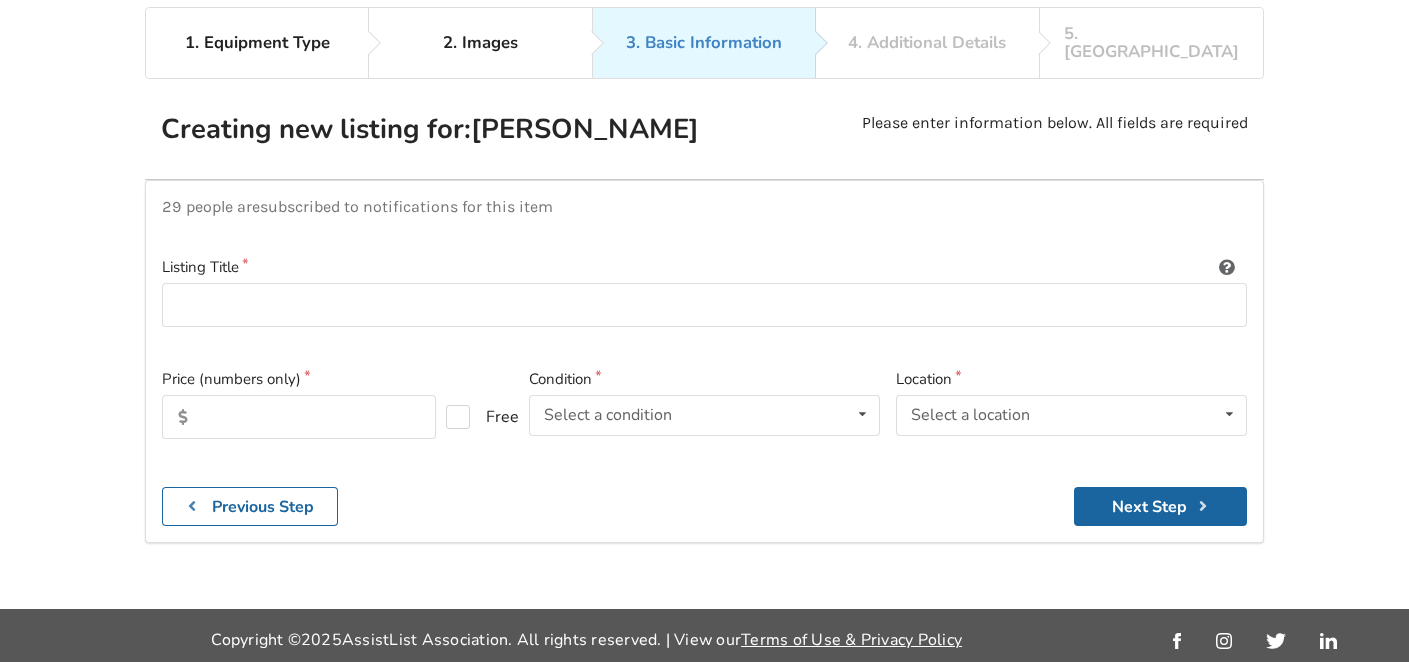 scroll, scrollTop: 89, scrollLeft: 0, axis: vertical 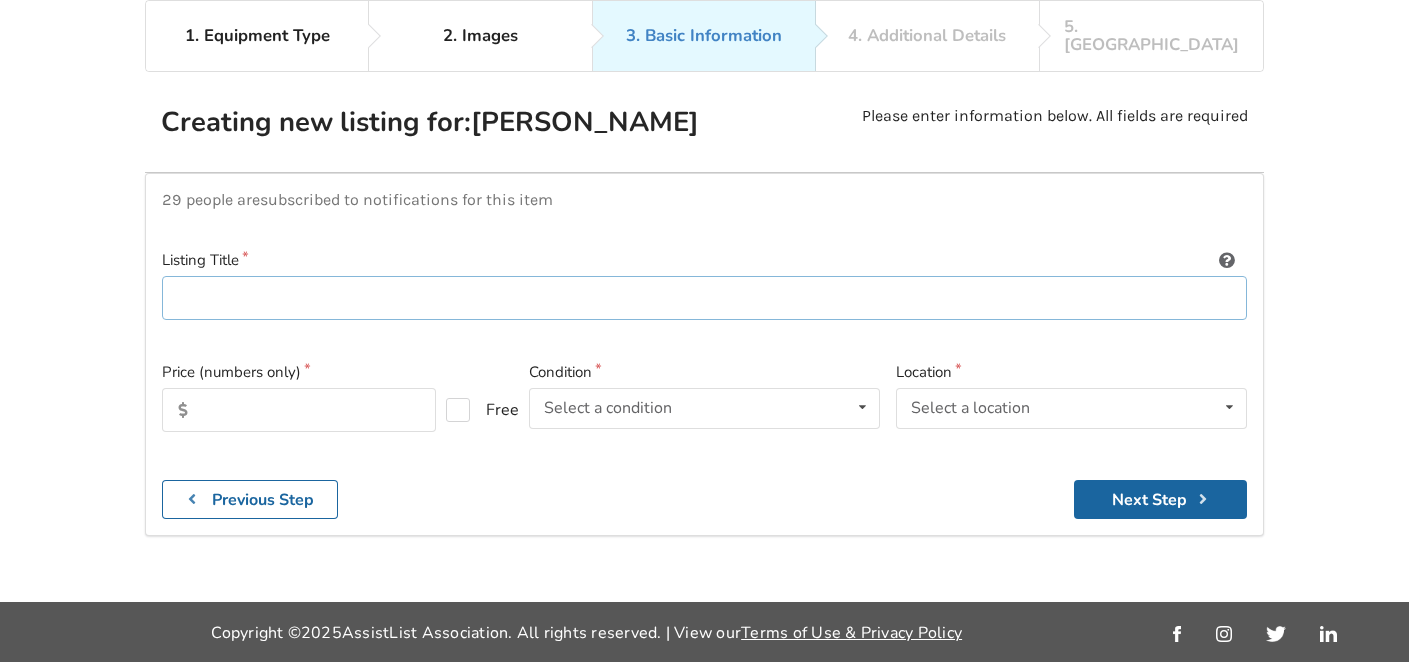 click at bounding box center [704, 298] 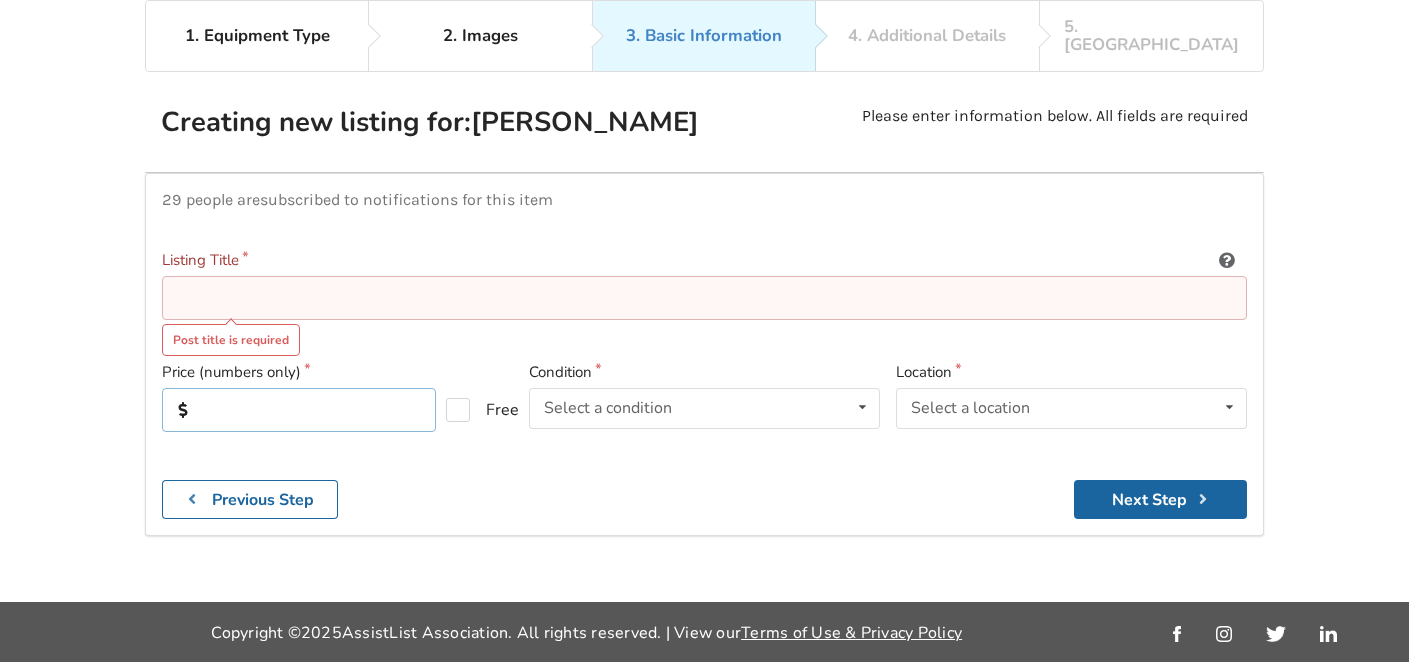 click at bounding box center [299, 410] 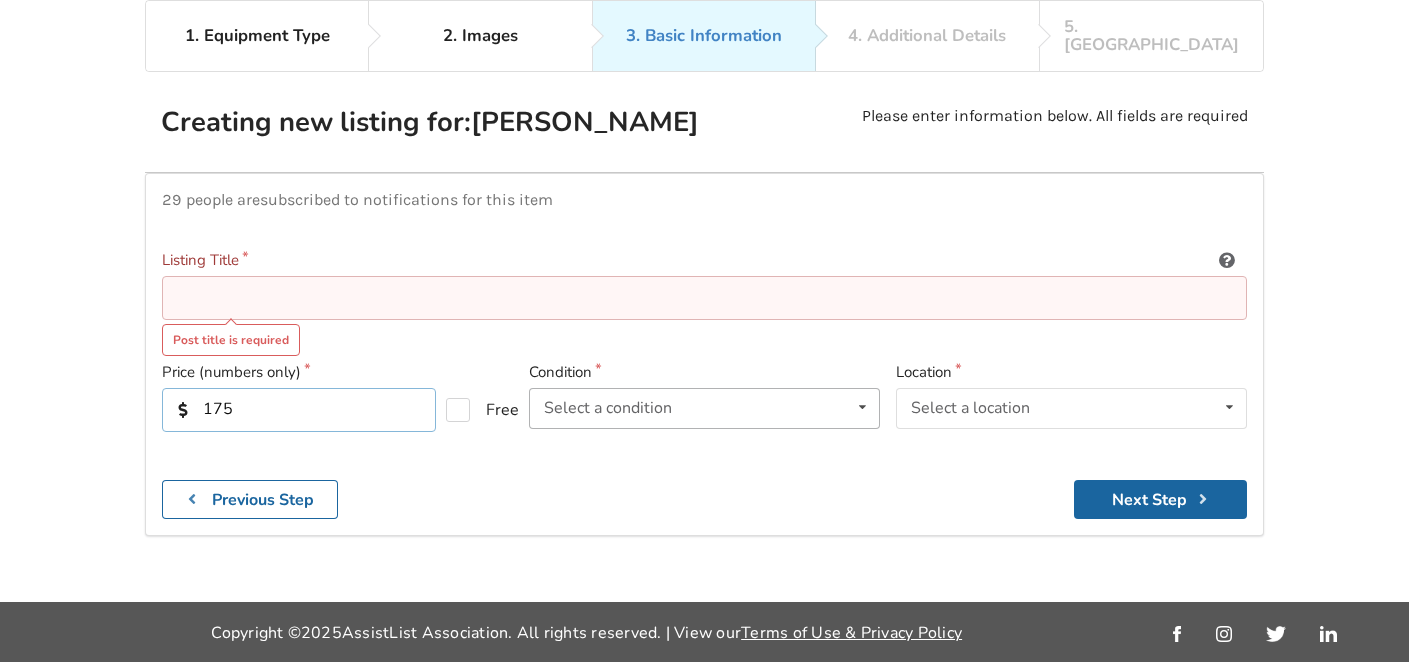 type on "175" 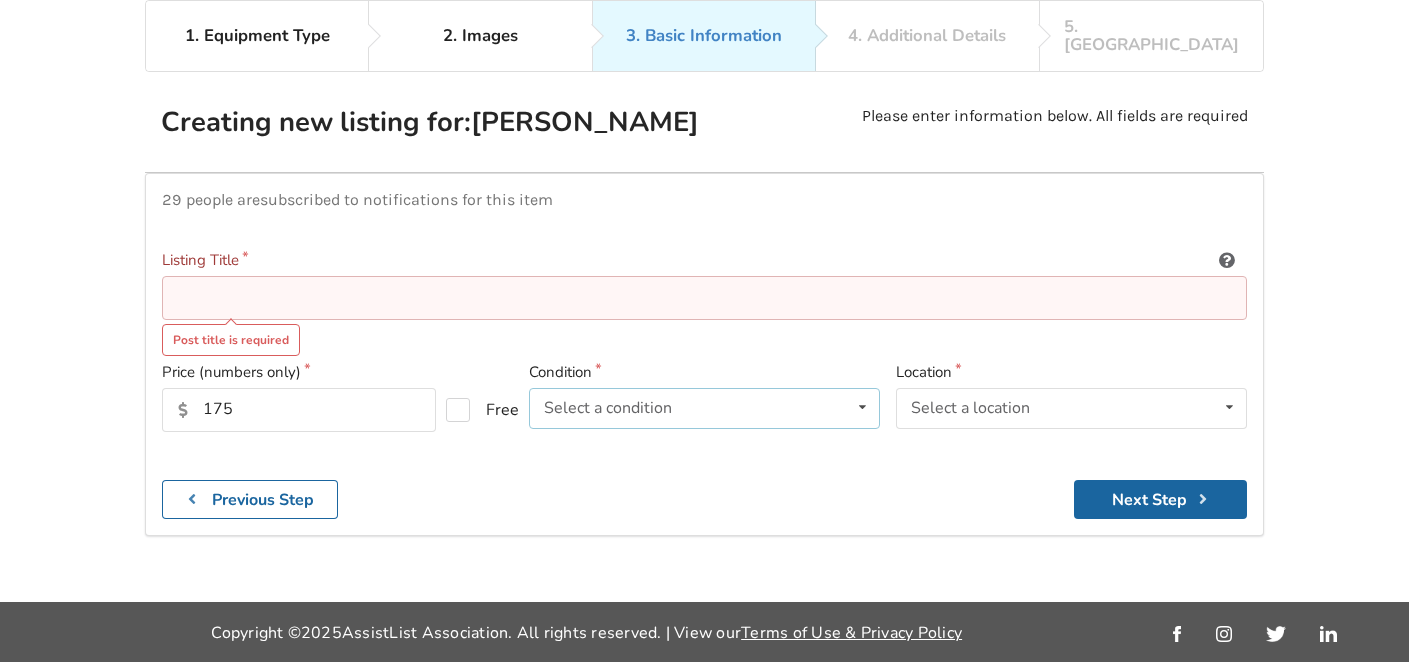 click on "Select a condition Brand New Less Than 1 Year 1 To 2 Years 3 To 5 Years Over 5 Years" at bounding box center (704, 408) 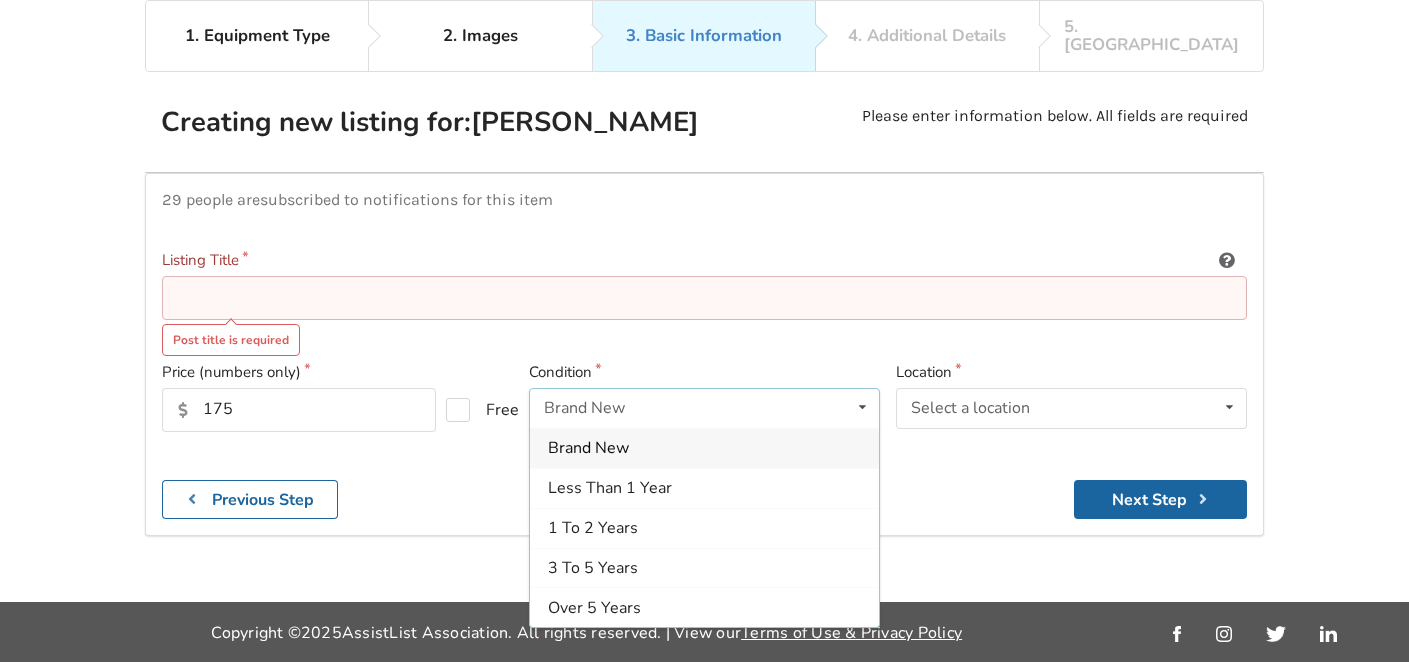 click on "Brand New" at bounding box center [588, 448] 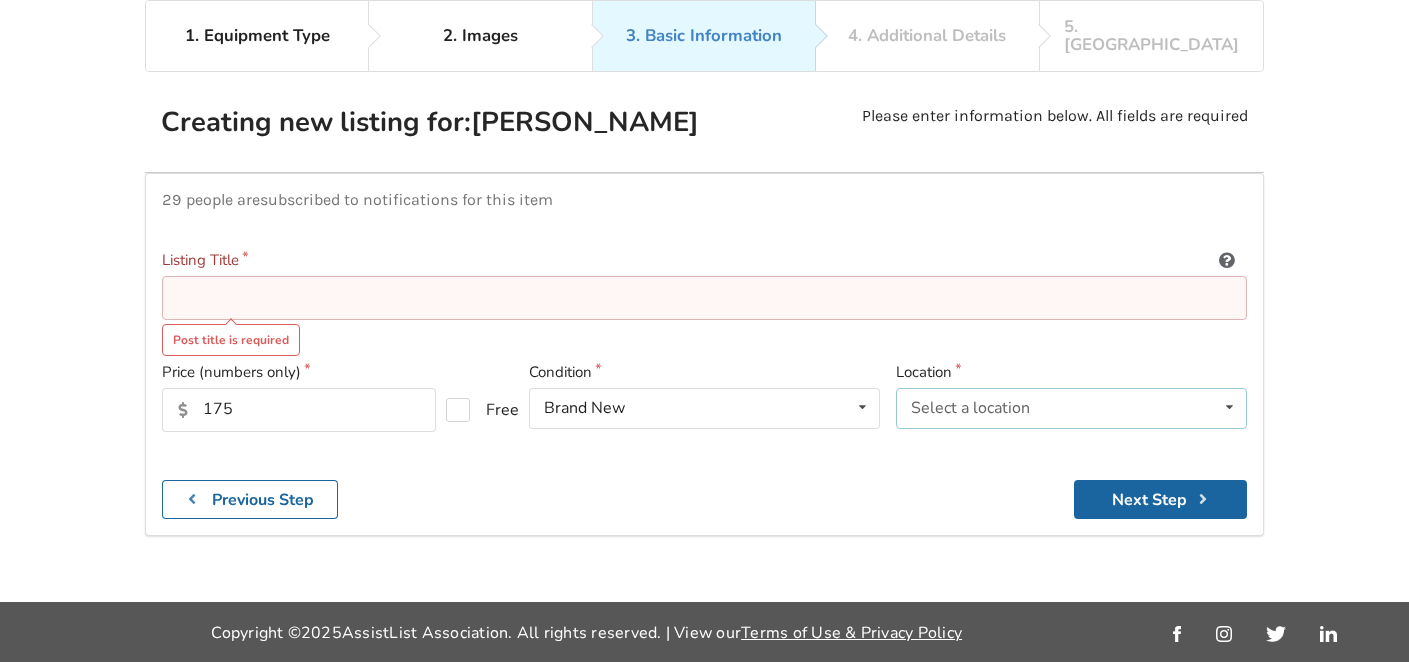 click on "Select a location" at bounding box center [970, 408] 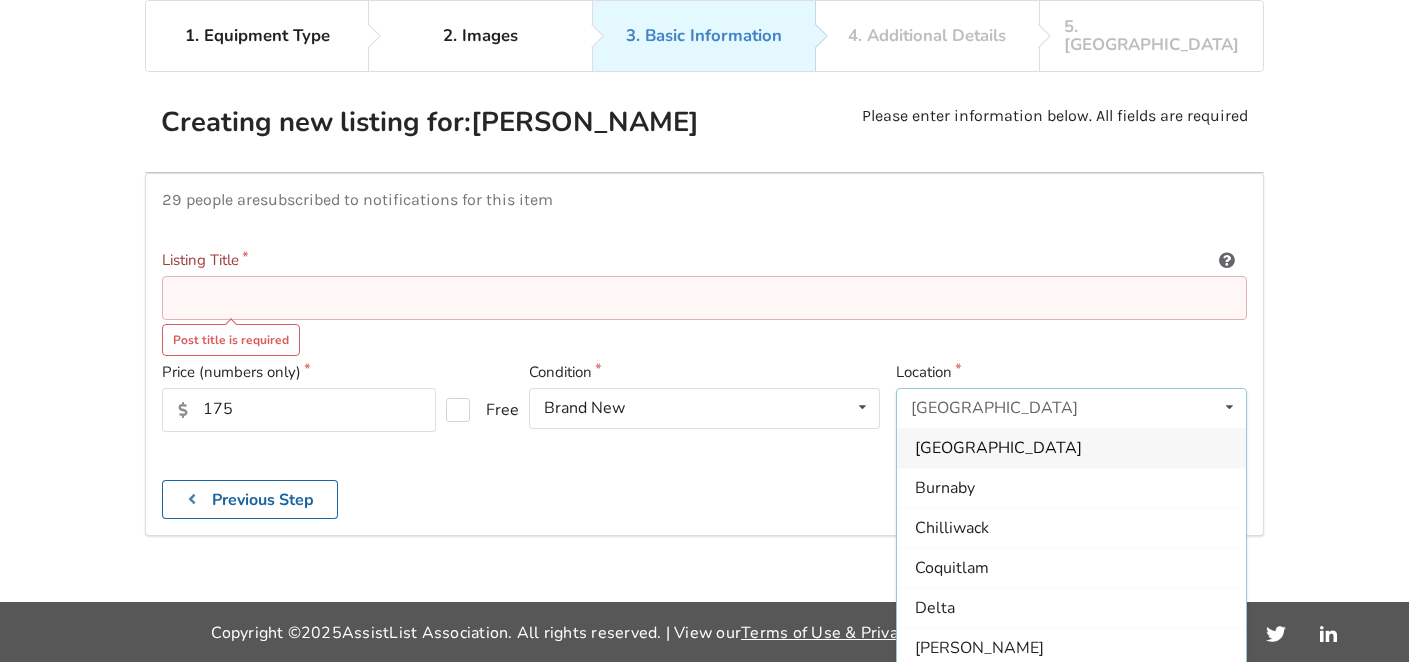 scroll, scrollTop: 0, scrollLeft: 0, axis: both 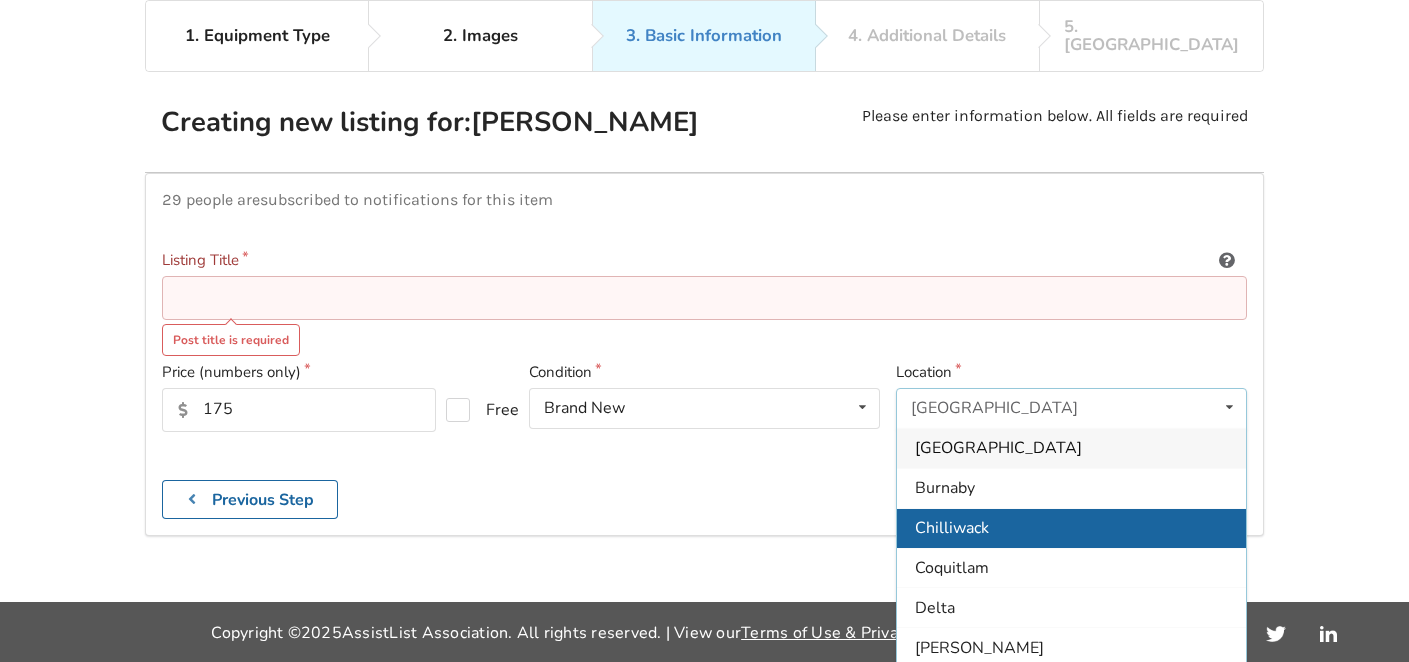 click on "Chilliwack" at bounding box center [952, 528] 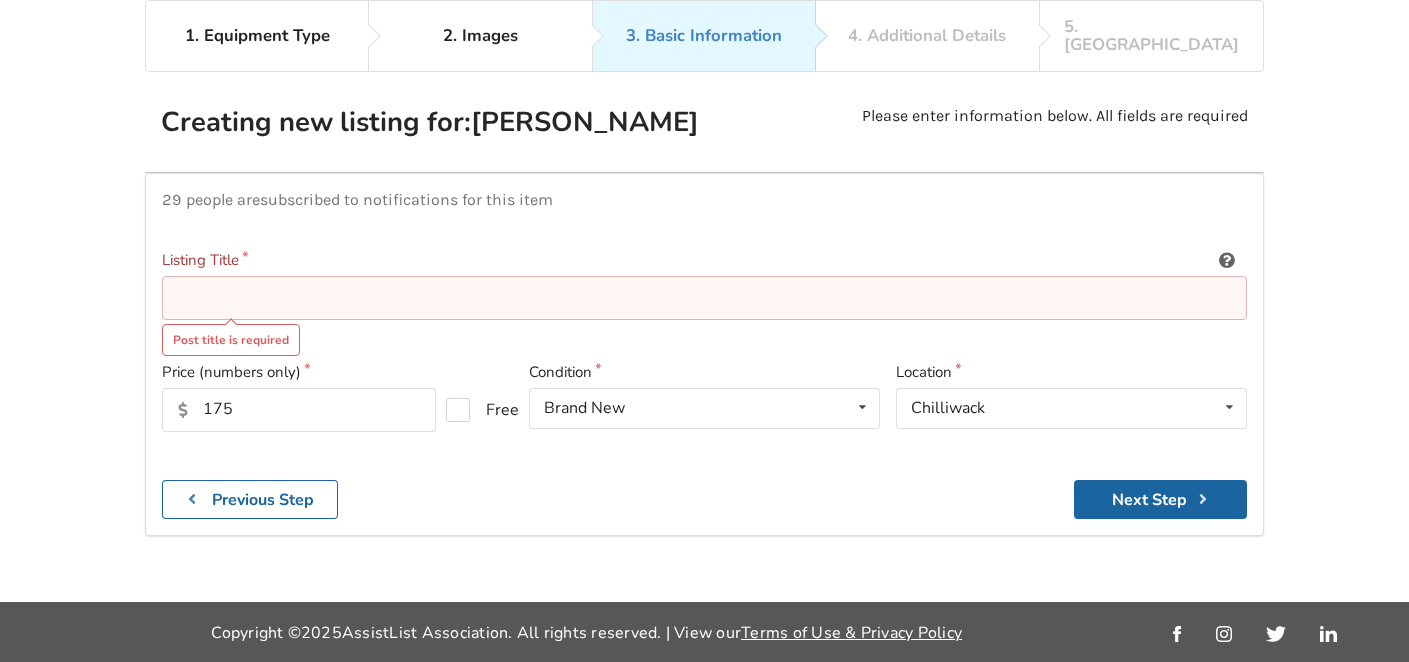 click at bounding box center [704, 298] 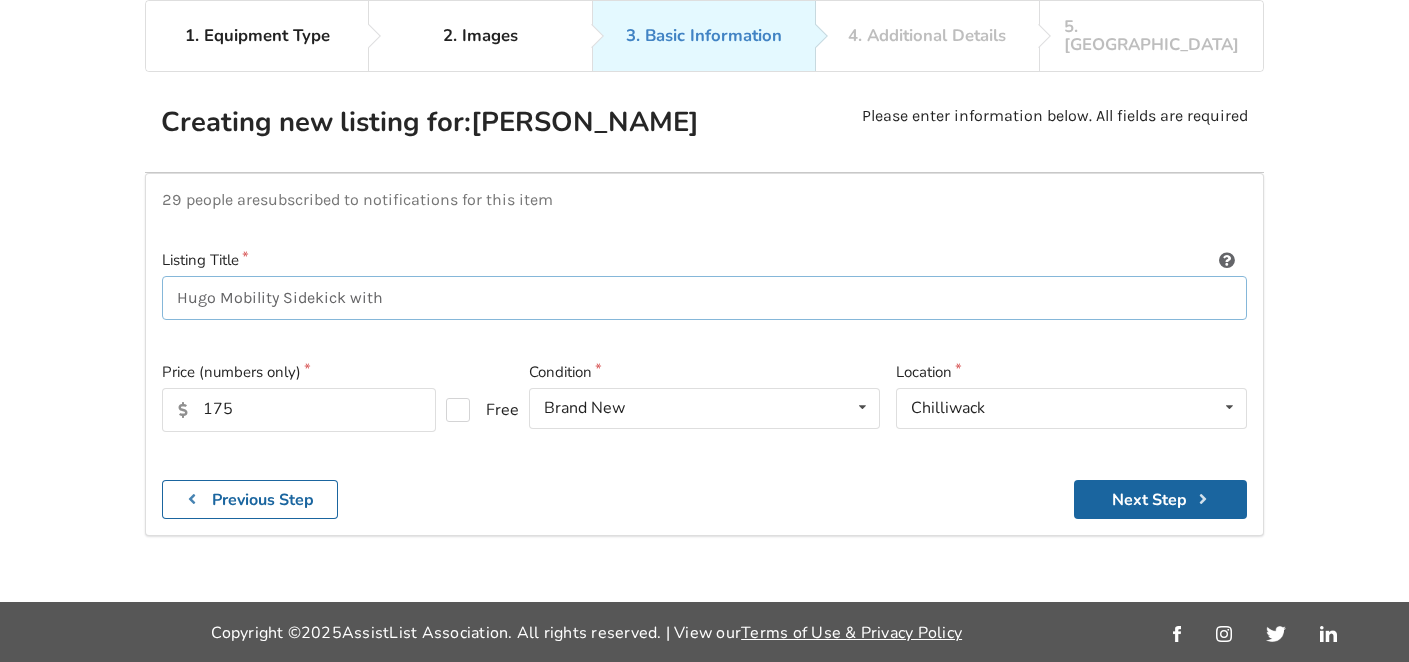 click on "Hugo Mobility Sidekick with" at bounding box center [704, 298] 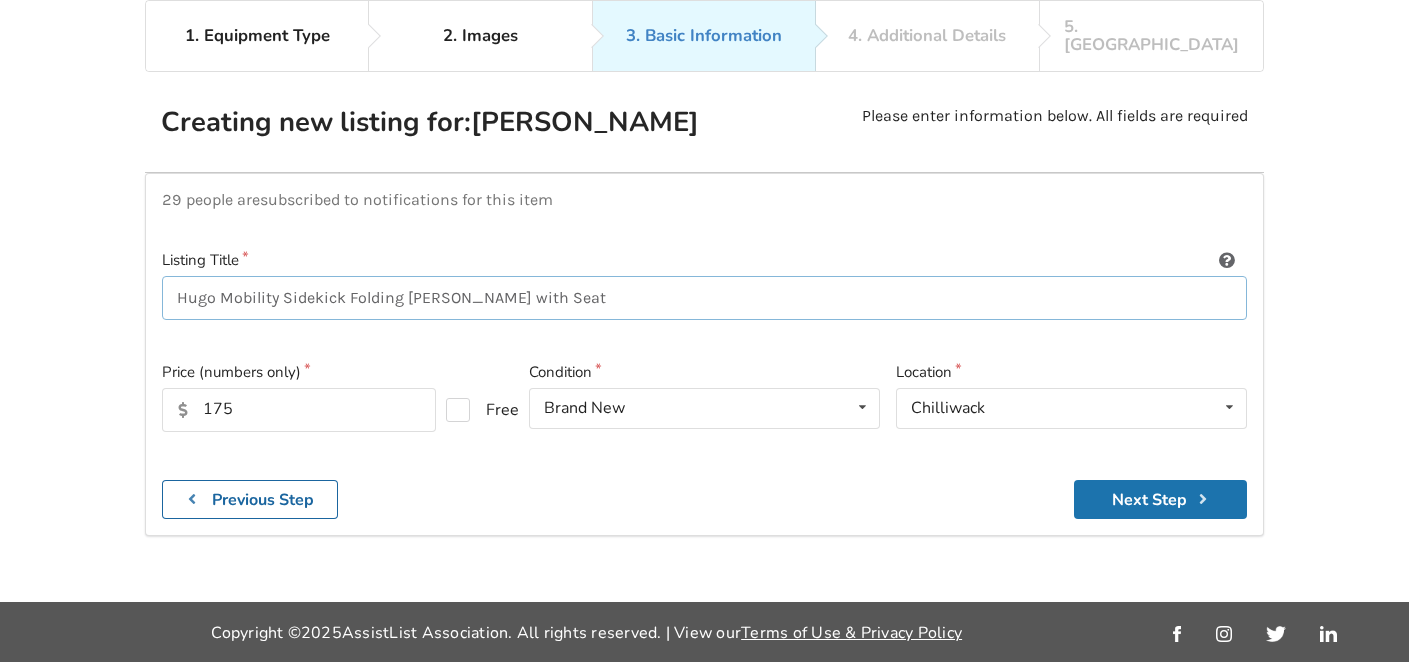 type on "Hugo Mobility Sidekick Folding [PERSON_NAME] with Seat" 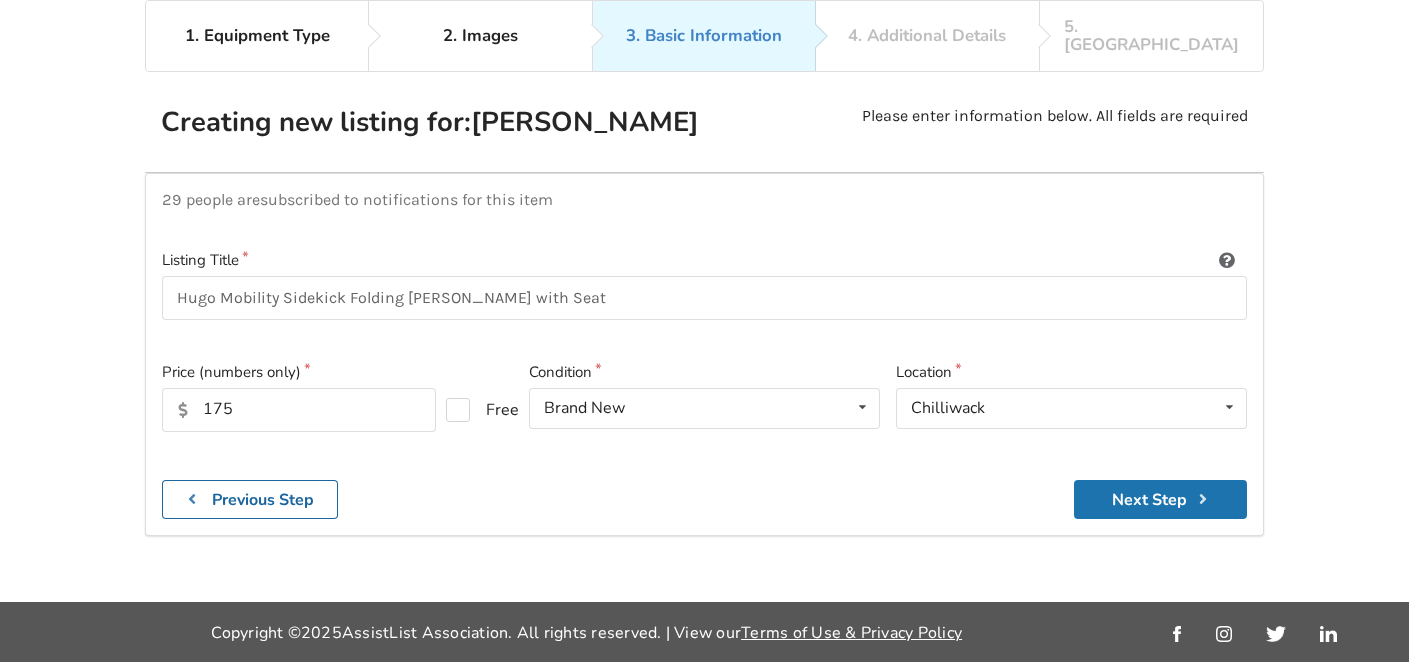 click on "Next Step" at bounding box center (1160, 499) 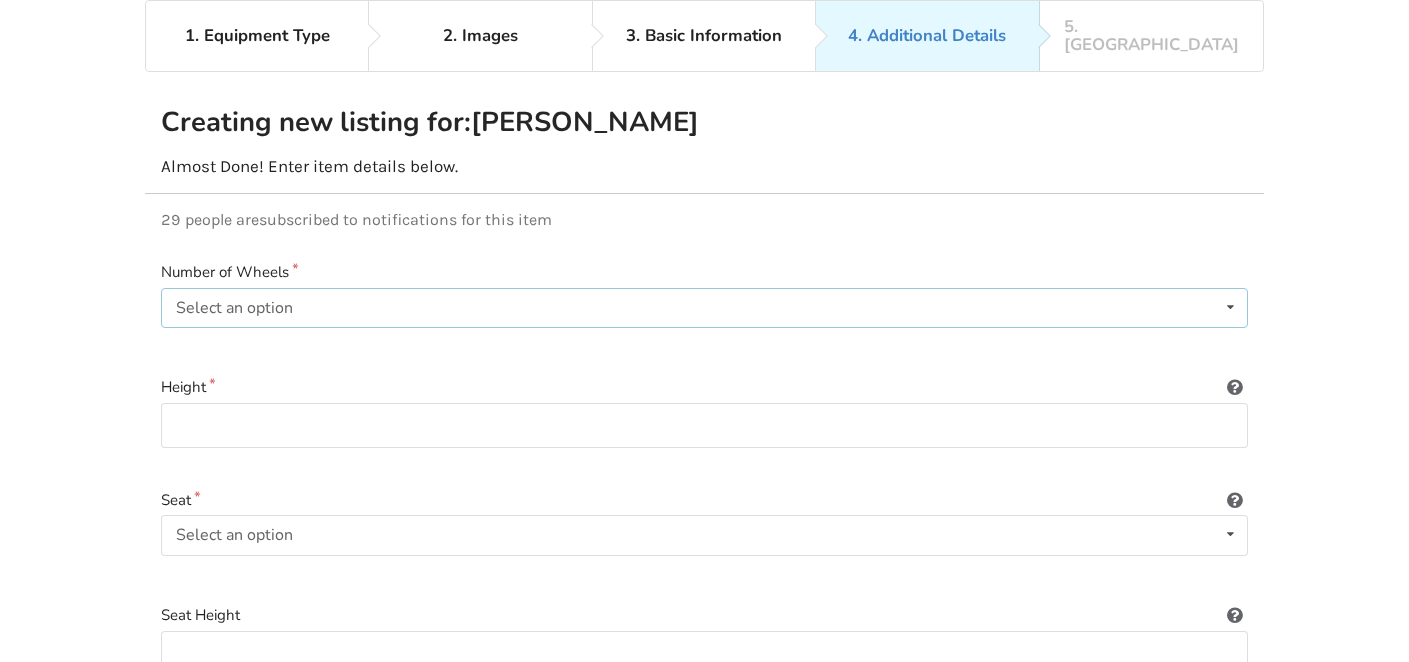 click on "Select an option None 2 3 4" at bounding box center (704, 308) 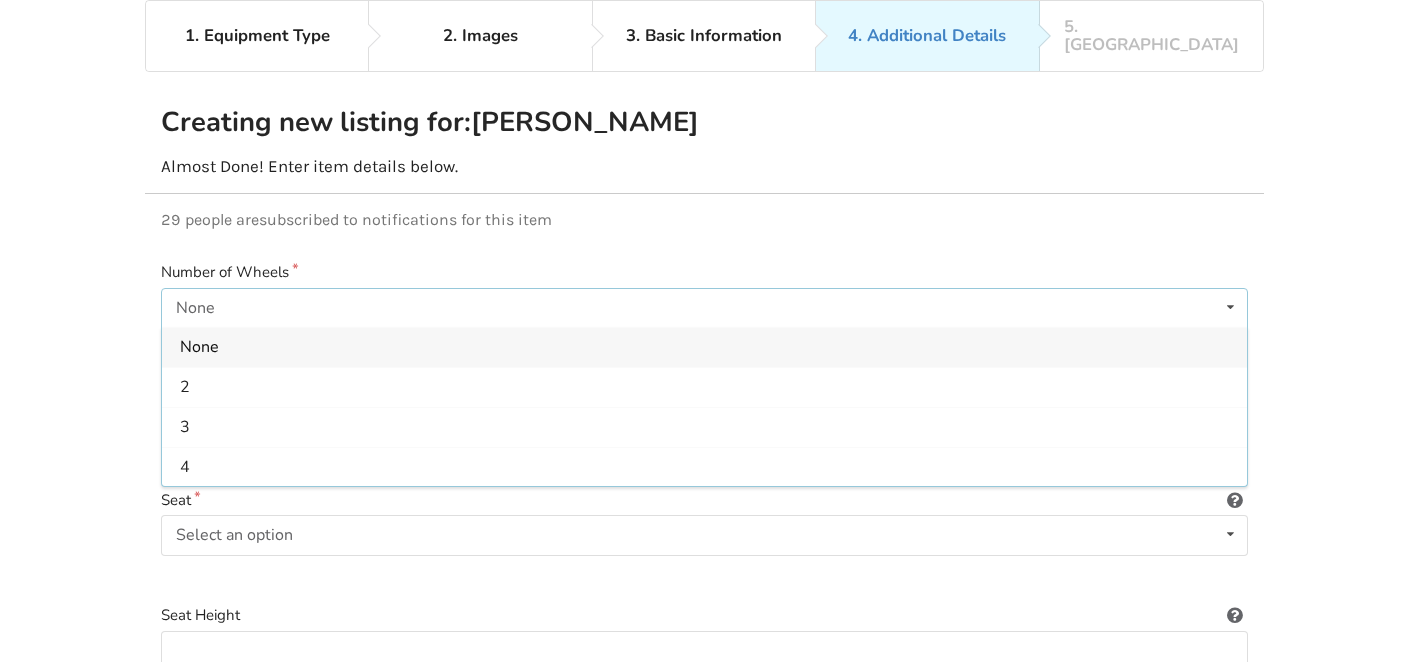 drag, startPoint x: 197, startPoint y: 440, endPoint x: 218, endPoint y: 437, distance: 21.213203 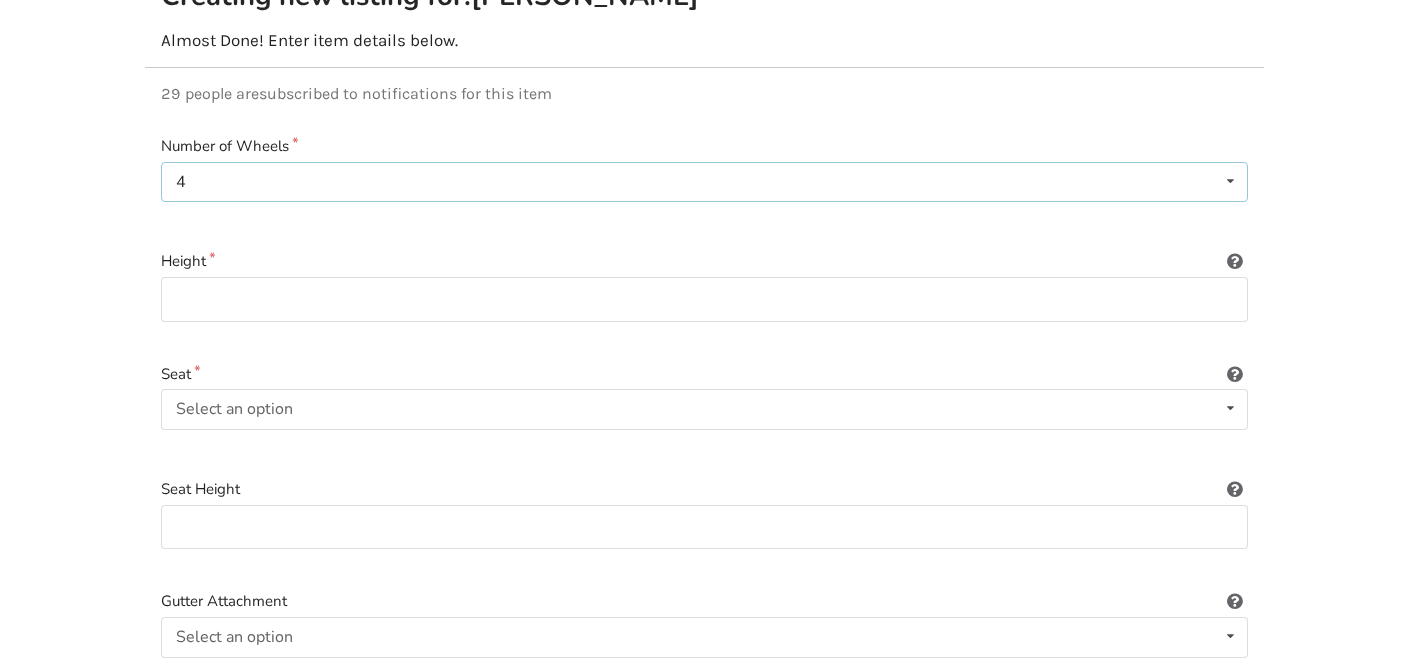 scroll, scrollTop: 216, scrollLeft: 0, axis: vertical 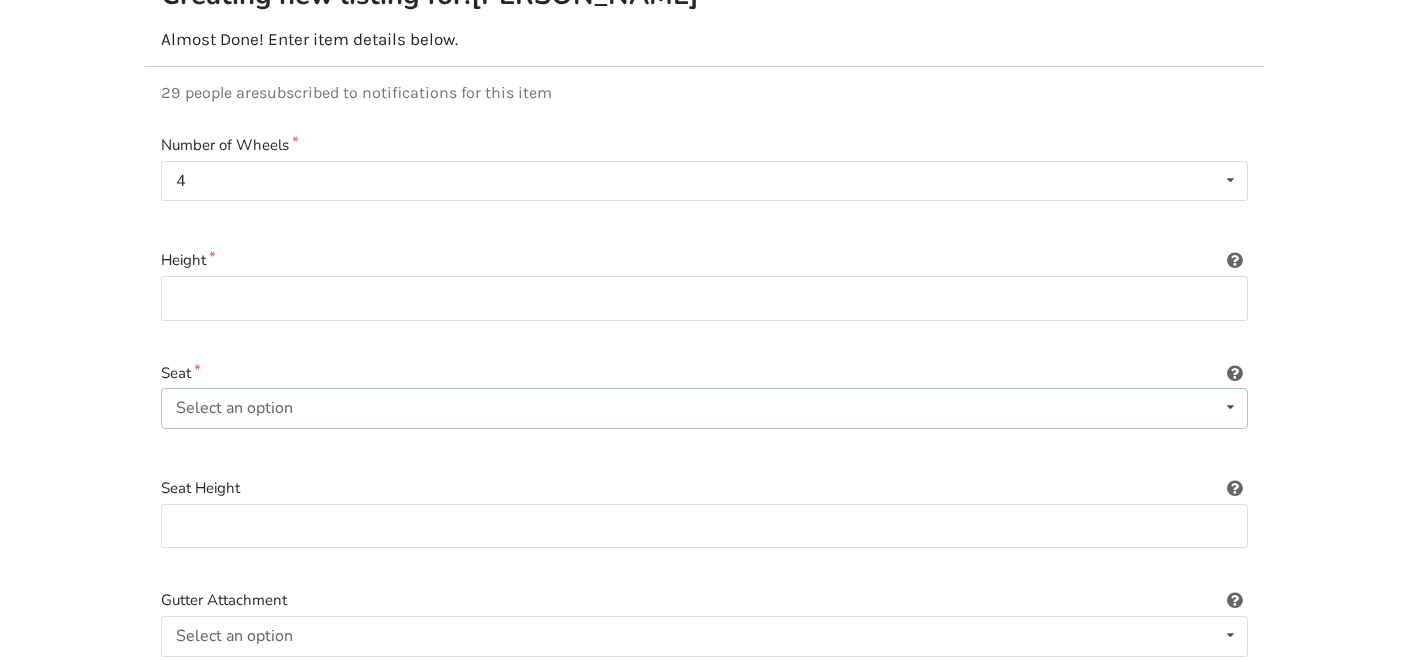 click on "Select an option Included Not included" at bounding box center [704, 408] 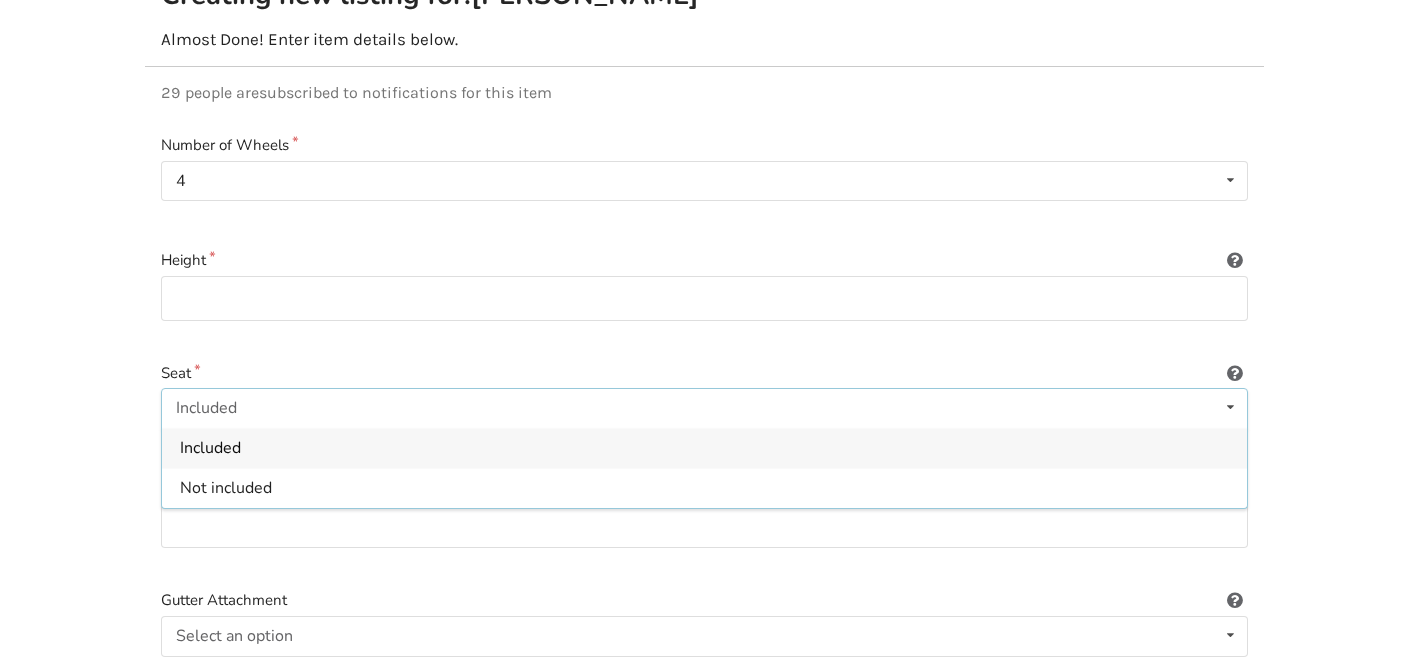 click on "Seat" at bounding box center [704, 373] 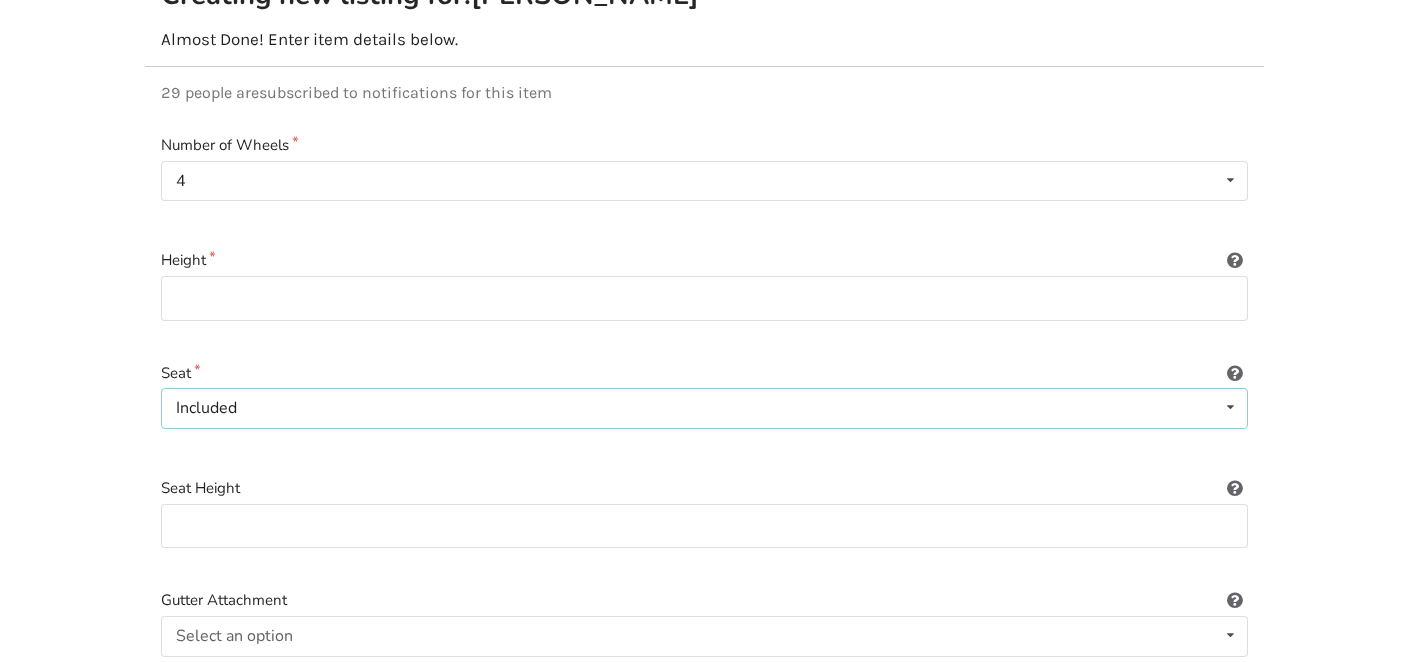 click on "Included" at bounding box center [206, 408] 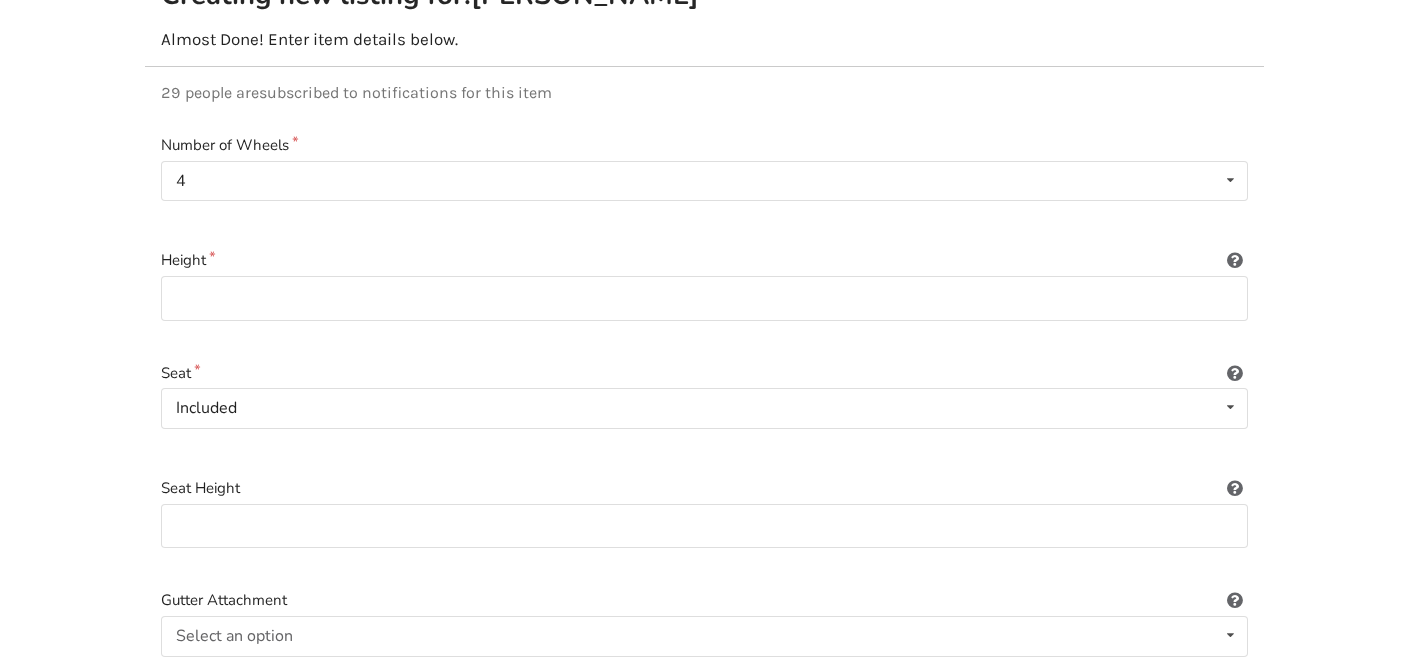 click on "Number of Wheels 4 None 2 3 4 Height Seat Included Included Not included Seat Height Gutter Attachment Select an option Included Not included Basket Select an option Included Not included Skis or Glide Caps Select an option Included Not included Tray Select an option Included Not included Description Previous Step Next Step" at bounding box center (704, 729) 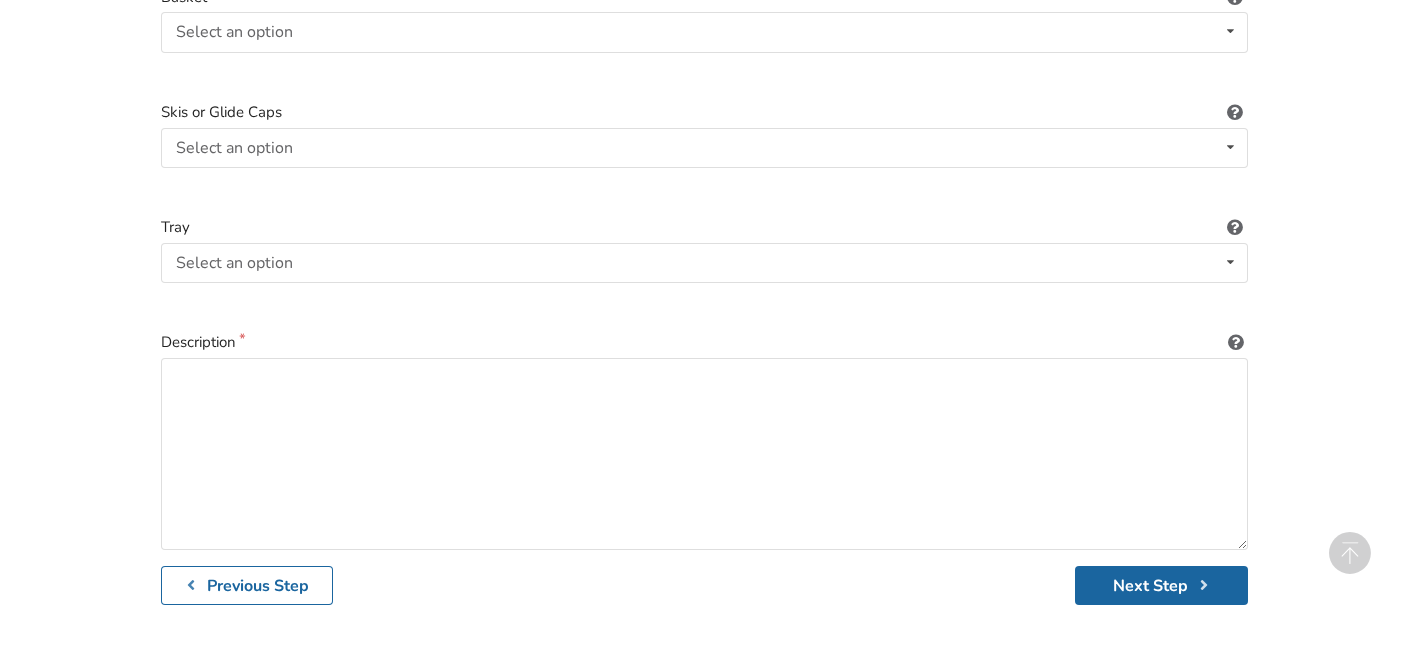 scroll, scrollTop: 938, scrollLeft: 0, axis: vertical 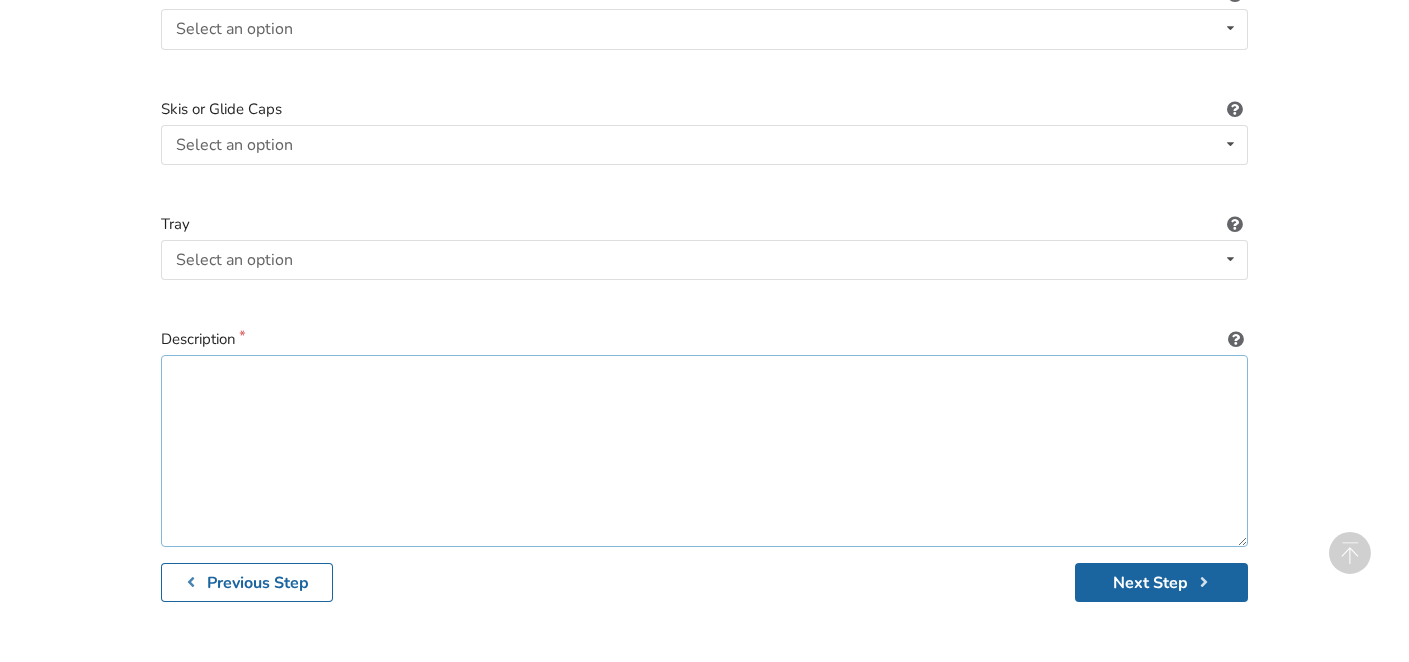 click at bounding box center [704, 451] 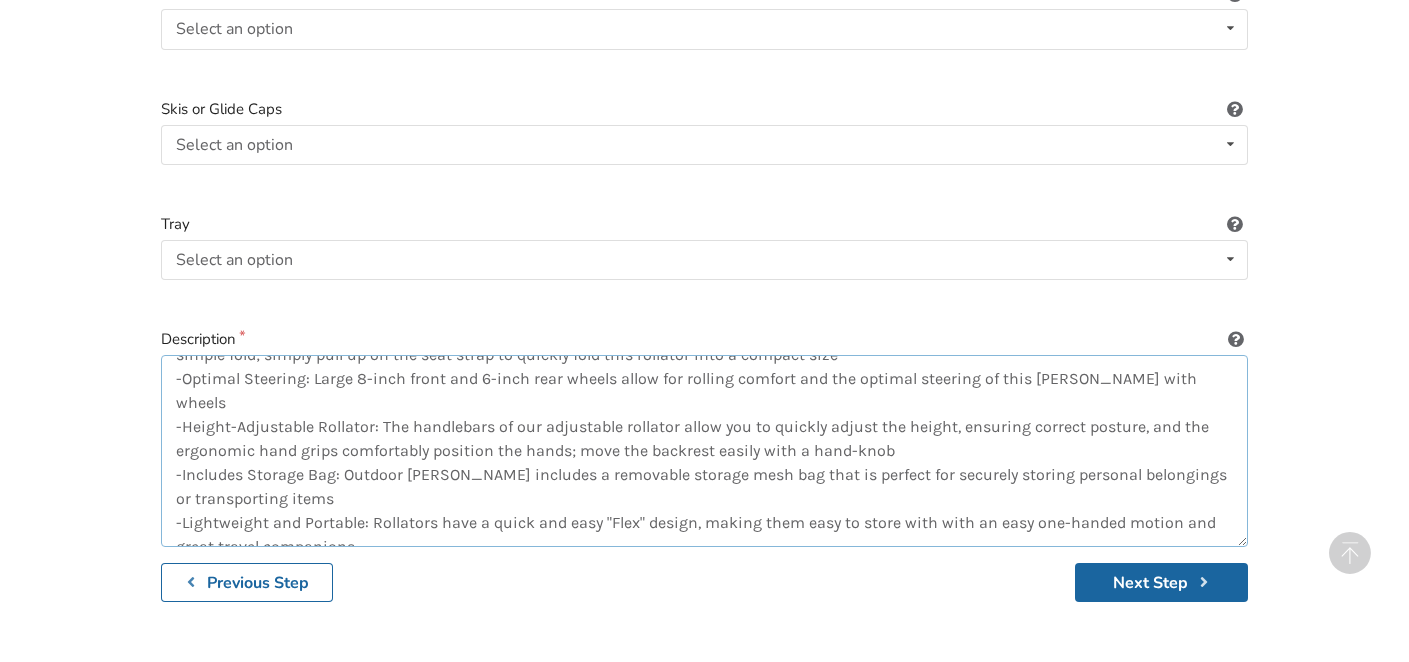 scroll, scrollTop: 0, scrollLeft: 0, axis: both 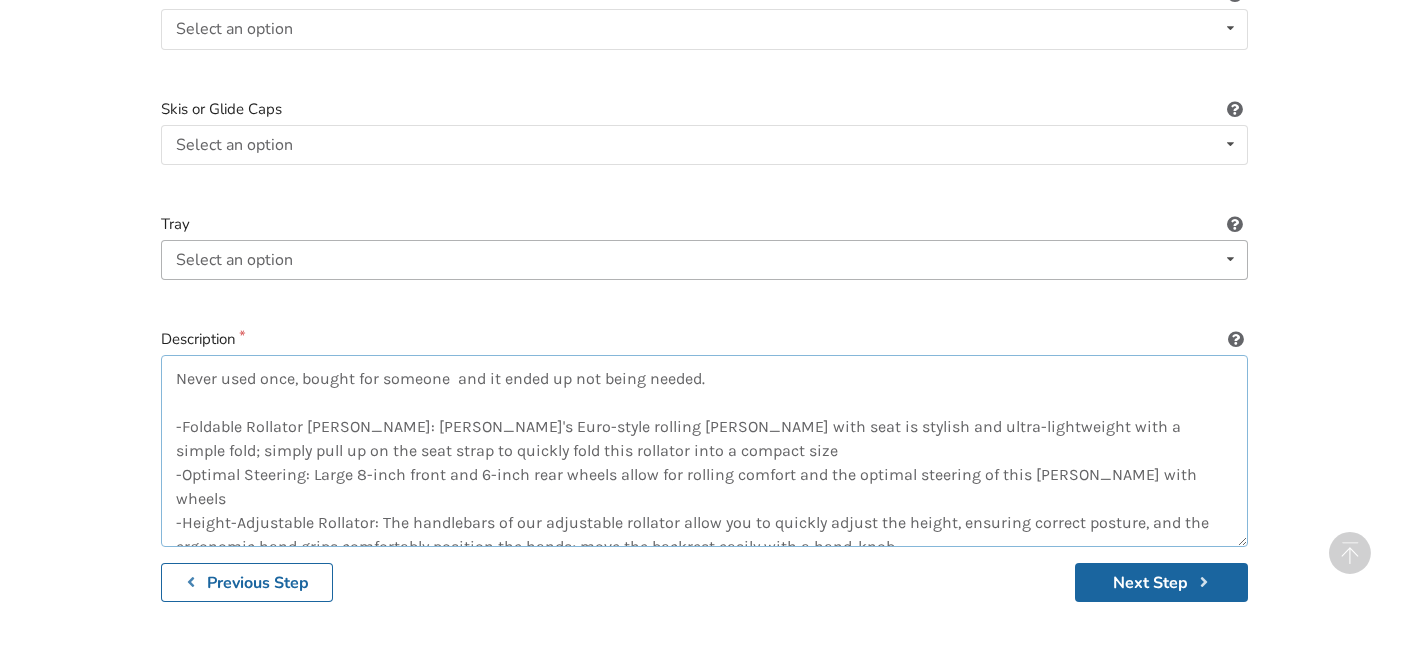 type on "Never used once, bought for someone  and it ended up not being needed.
-Foldable Rollator Walker: Hugo's Euro-style rolling walker with seat is stylish and ultra-lightweight with a simple fold; simply pull up on the seat strap to quickly fold this rollator into a compact size
-Optimal Steering: Large 8-inch front and 6-inch rear wheels allow for rolling comfort and the optimal steering of this walker with wheels
-Height-Adjustable Rollator: The handlebars of our adjustable rollator allow you to quickly adjust the height, ensuring correct posture, and the ergonomic hand grips comfortably position the hands; move the backrest easily with a hand-knob
-Includes Storage Bag: Outdoor walker includes a removable storage mesh bag that is perfect for securely storing personal belongings or transporting items
-Lightweight and Portable: Rollators have a quick and easy "Flex" design, making them easy to store with with an easy one-handed motion and great travel companions" 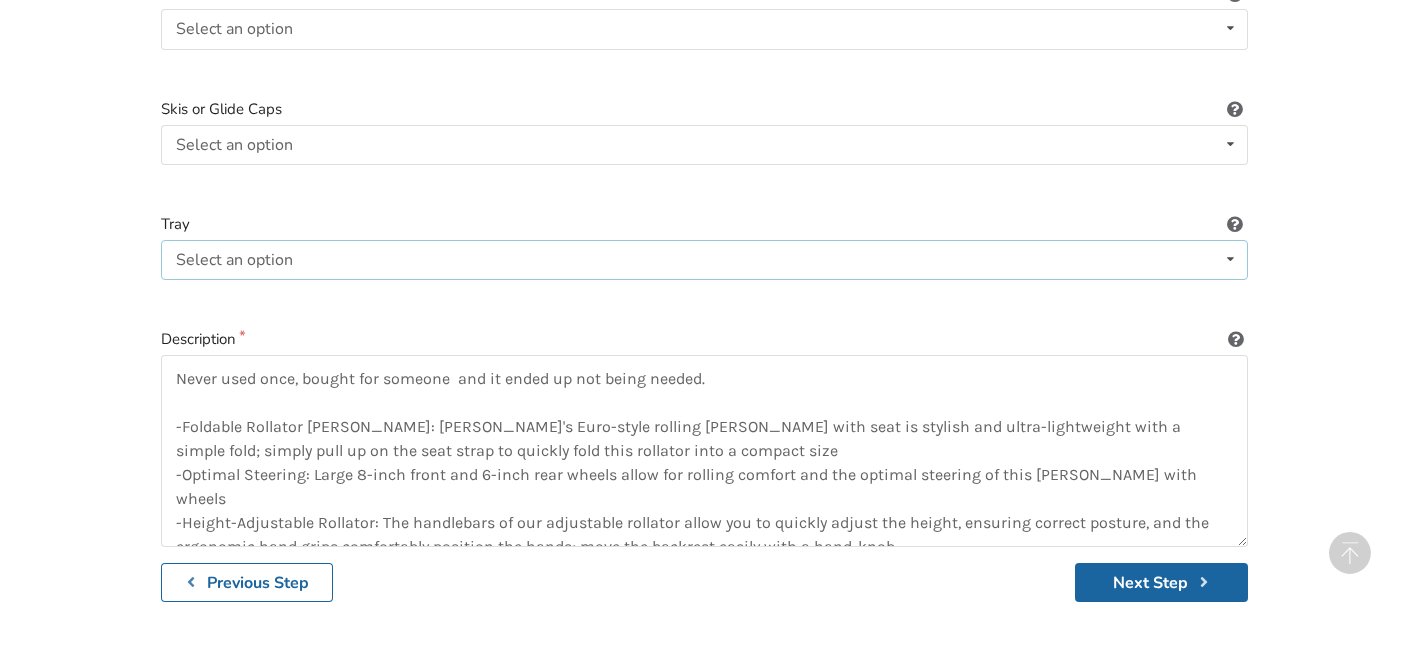 click on "Select an option" at bounding box center (234, 260) 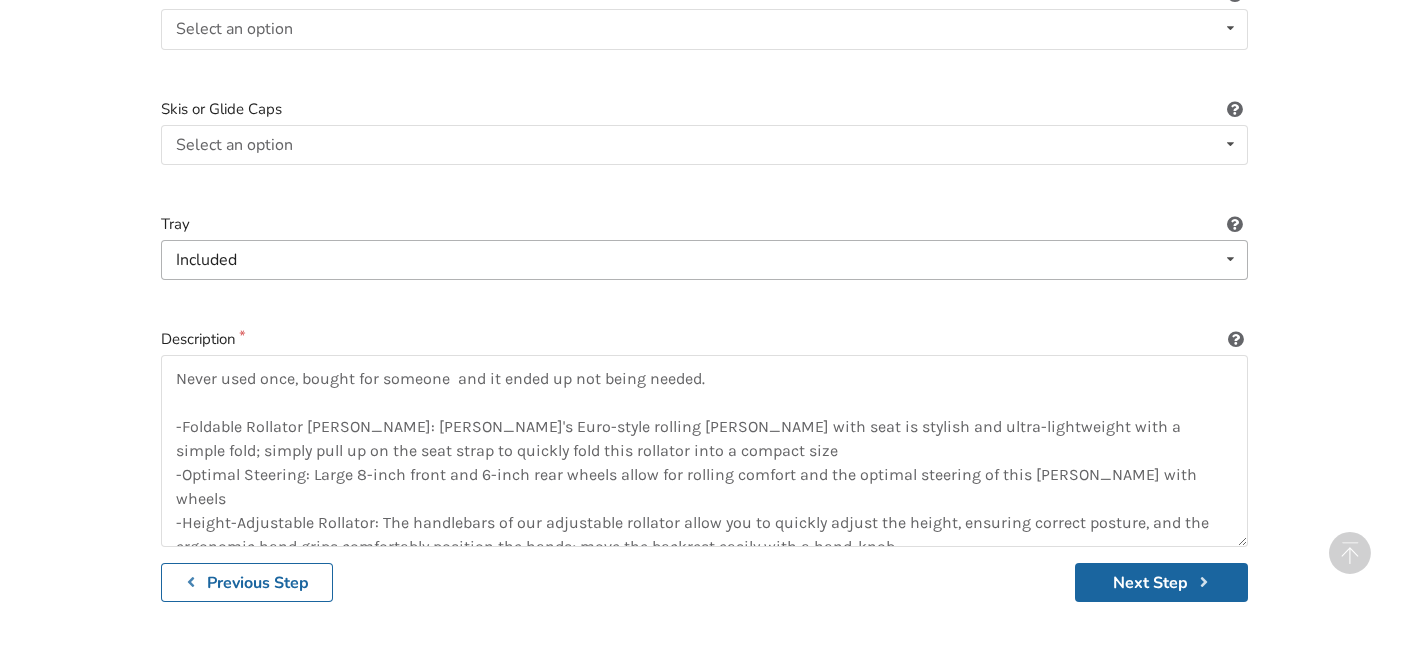 click on "1. Equipment Type 2. Images 3. Basic Information 4. Additional Details 5. Preview Creating new listing for:  Walker Almost Done! Enter item details below. 29   people are  subscribed to notifications for this item Number of Wheels 4 None 2 3 4 Height Seat Included Included Not included Seat Height Gutter Attachment Select an option Included Not included Basket Select an option Included Not included Skis or Glide Caps Select an option Included Not included Tray Included Included Not included Description Previous Step Next Step" at bounding box center [704, -116] 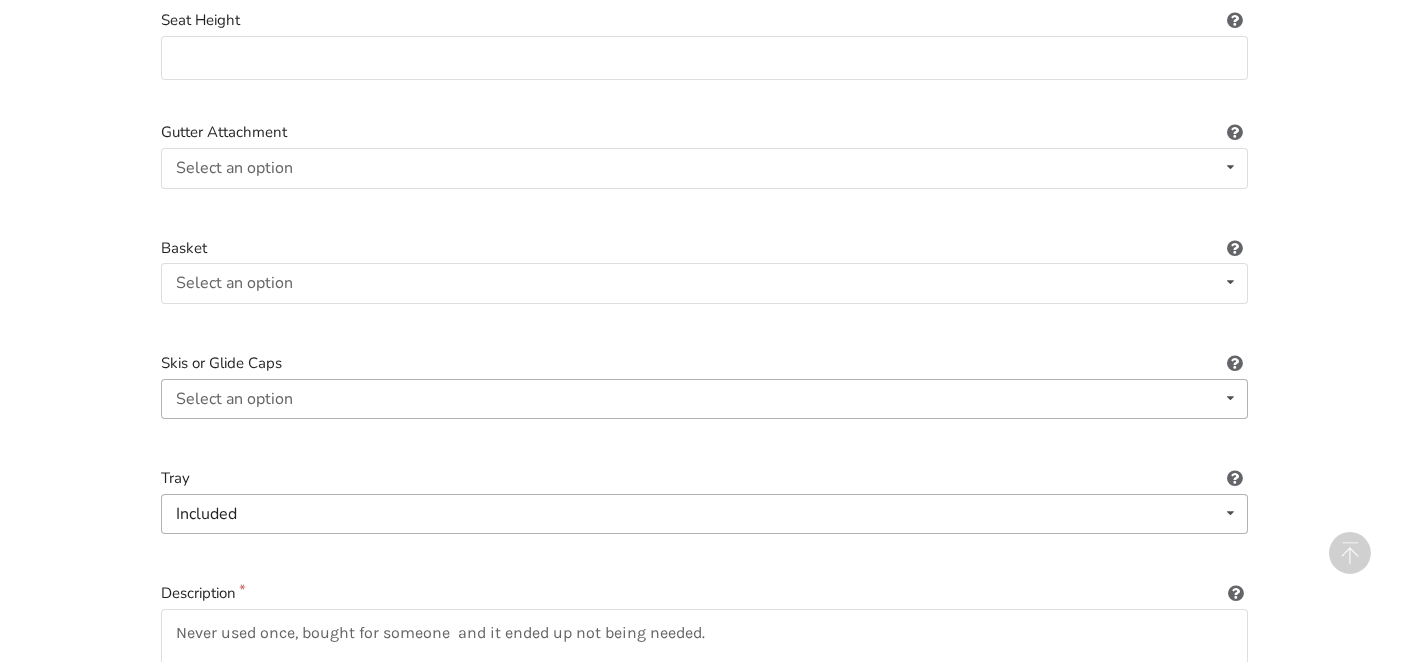 scroll, scrollTop: 680, scrollLeft: 0, axis: vertical 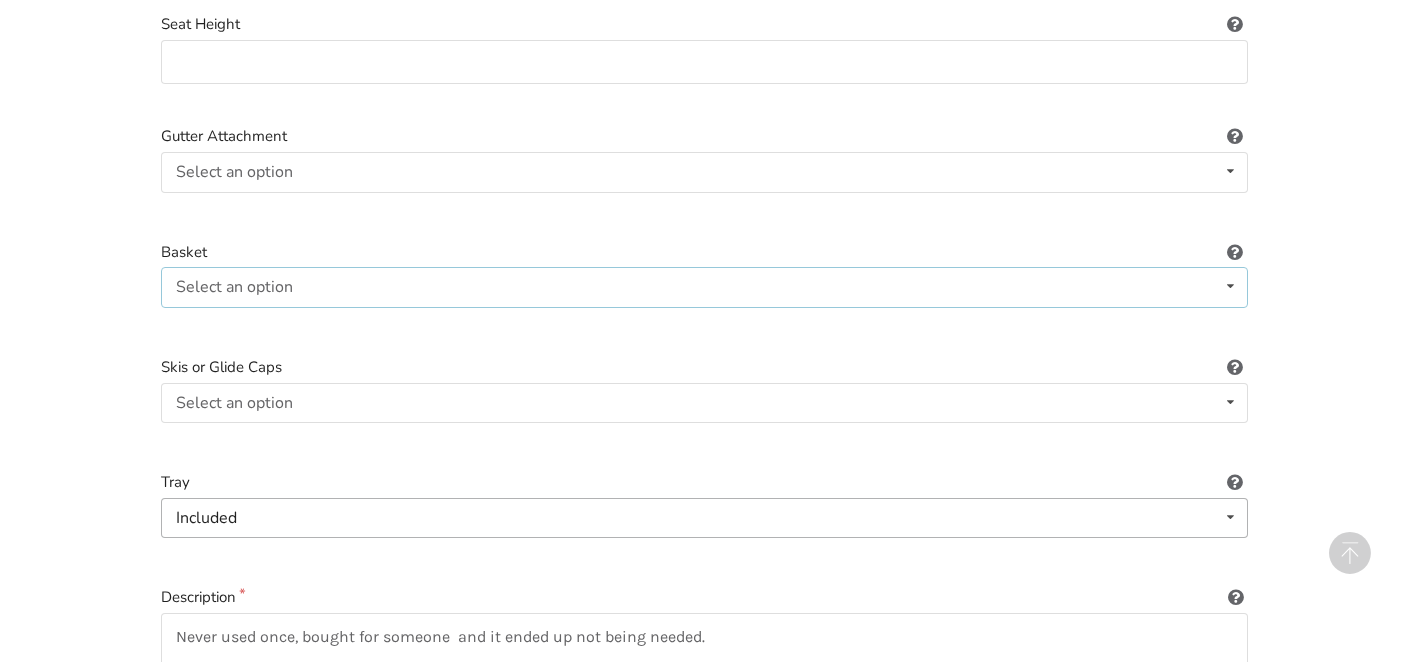 click on "Select an option Included Not included" at bounding box center (704, 287) 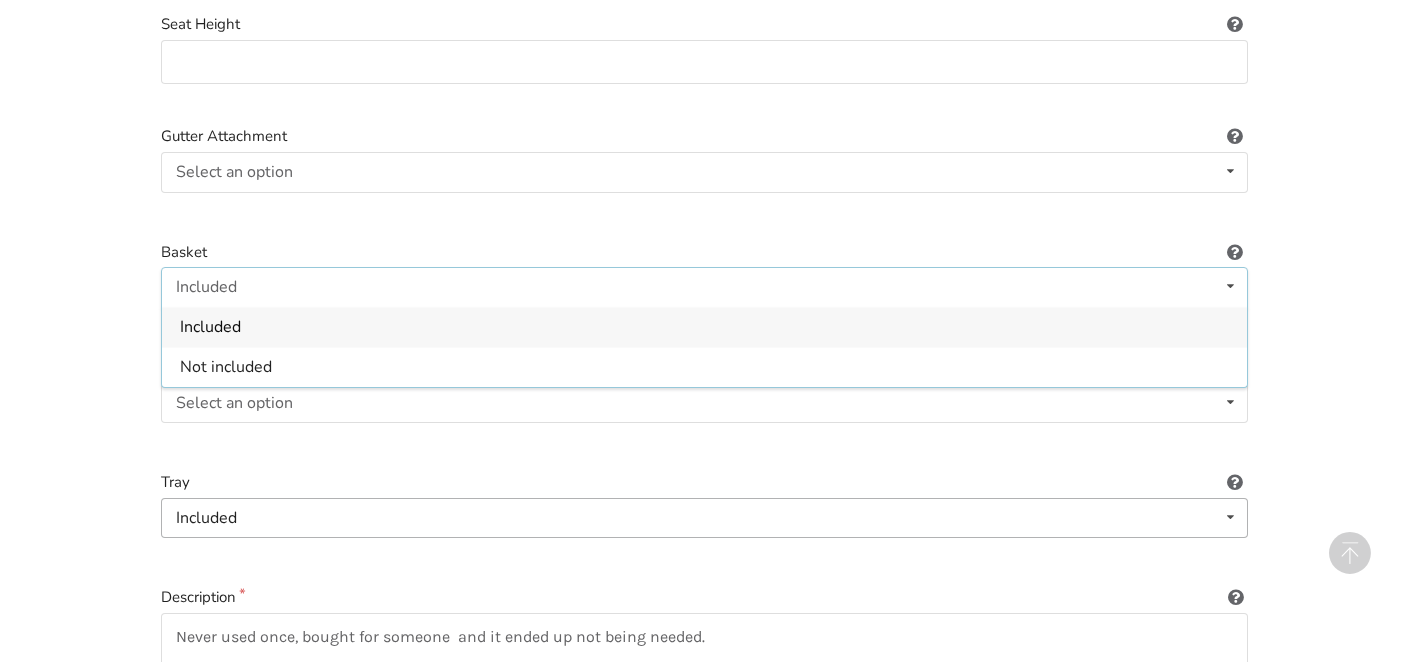 click on "Number of Wheels 4 None 2 3 4 Height Seat Included Included Not included Seat Height Gutter Attachment Select an option Included Not included Basket Included Included Not included Skis or Glide Caps Select an option Included Not included Tray Included Included Not included Description Previous Step Next Step" at bounding box center (704, 265) 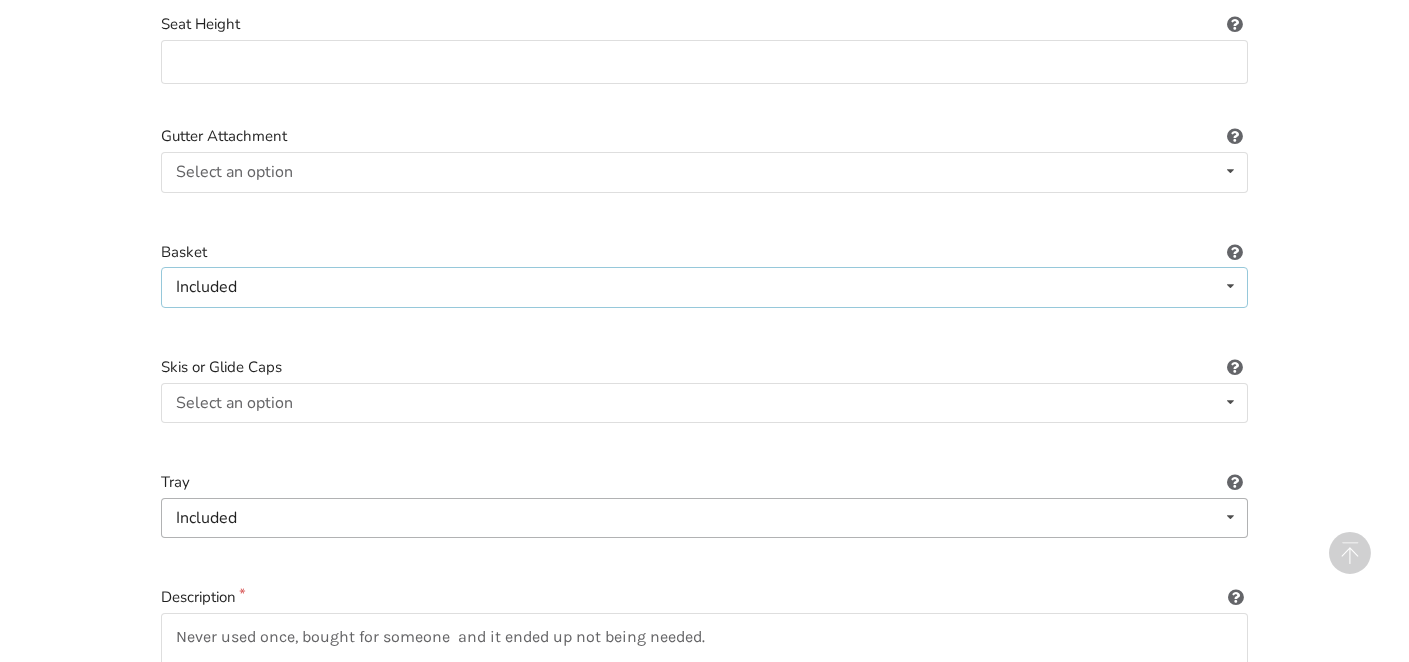 click on "Included Included Not included" at bounding box center (704, 287) 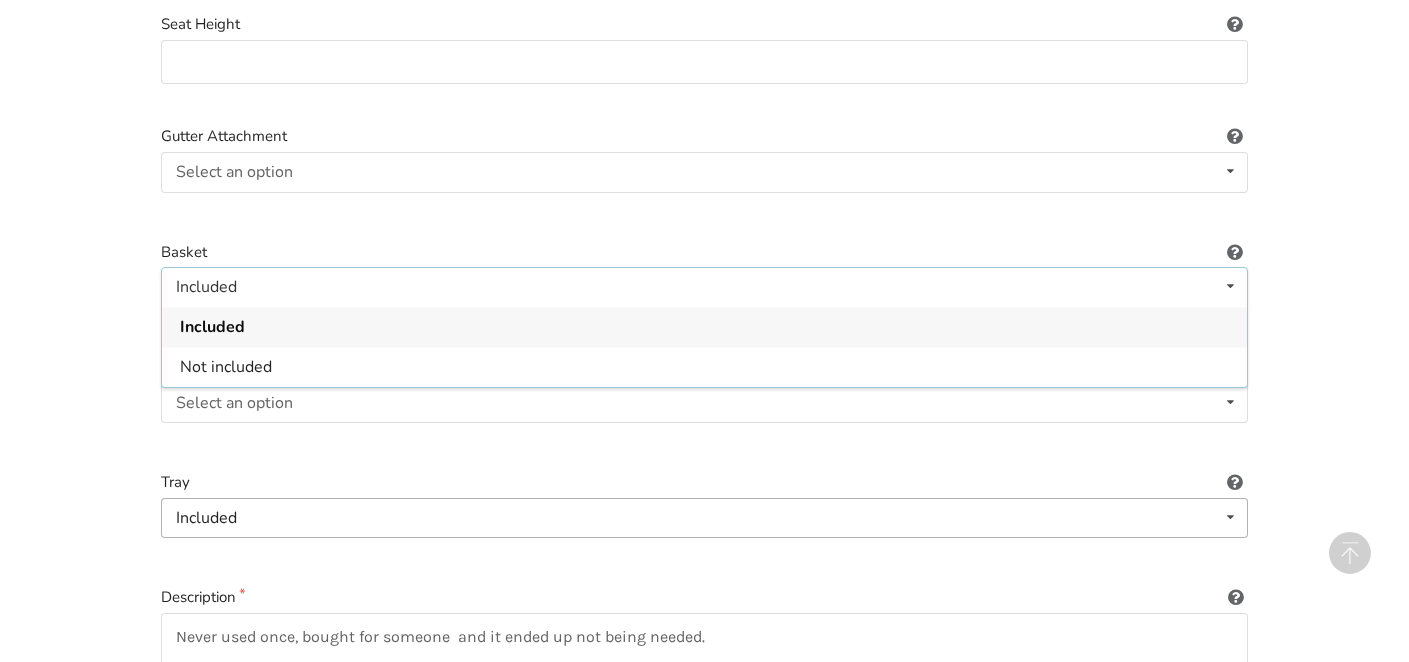 click on "Included" at bounding box center [212, 327] 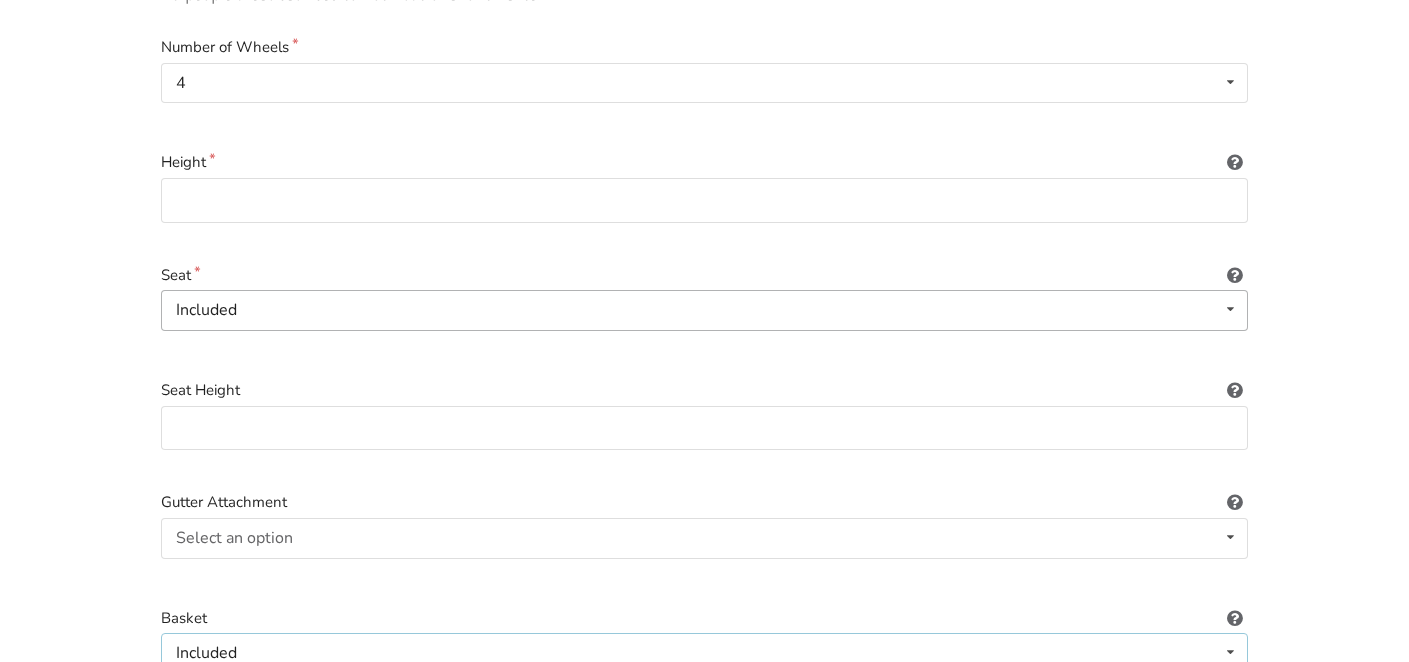 scroll, scrollTop: 267, scrollLeft: 0, axis: vertical 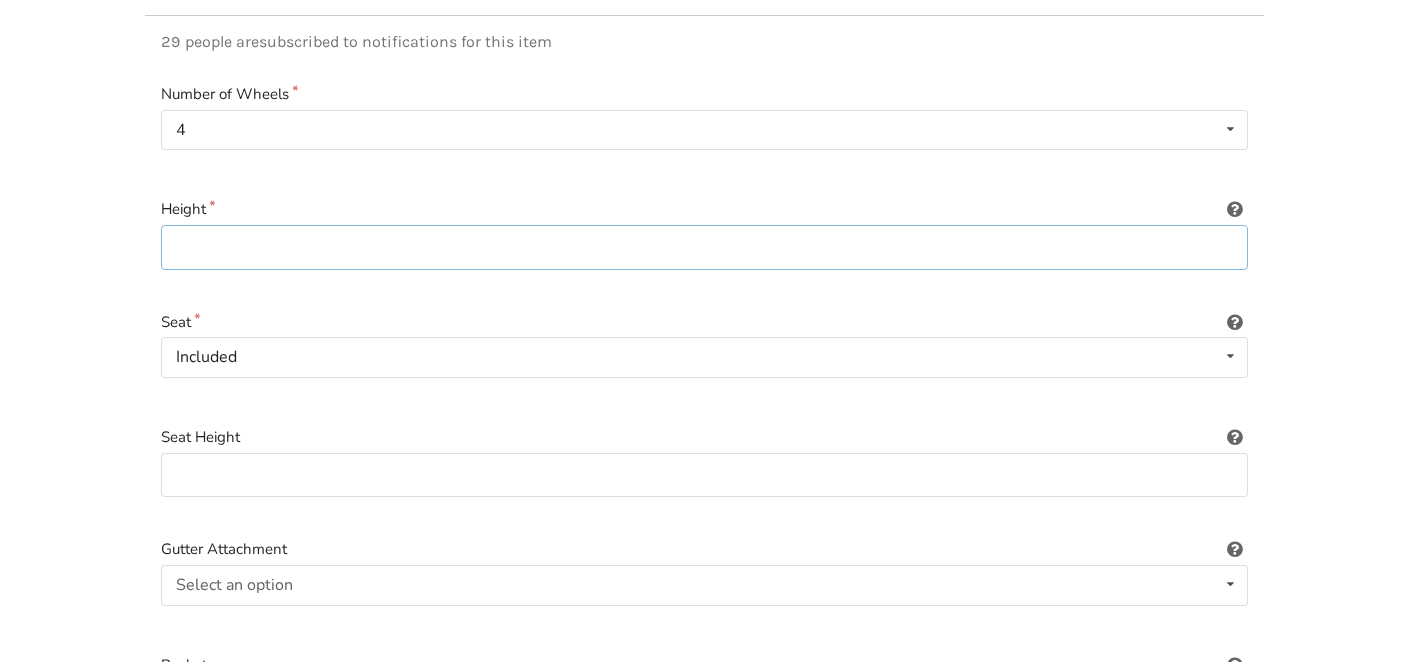 click at bounding box center [704, 247] 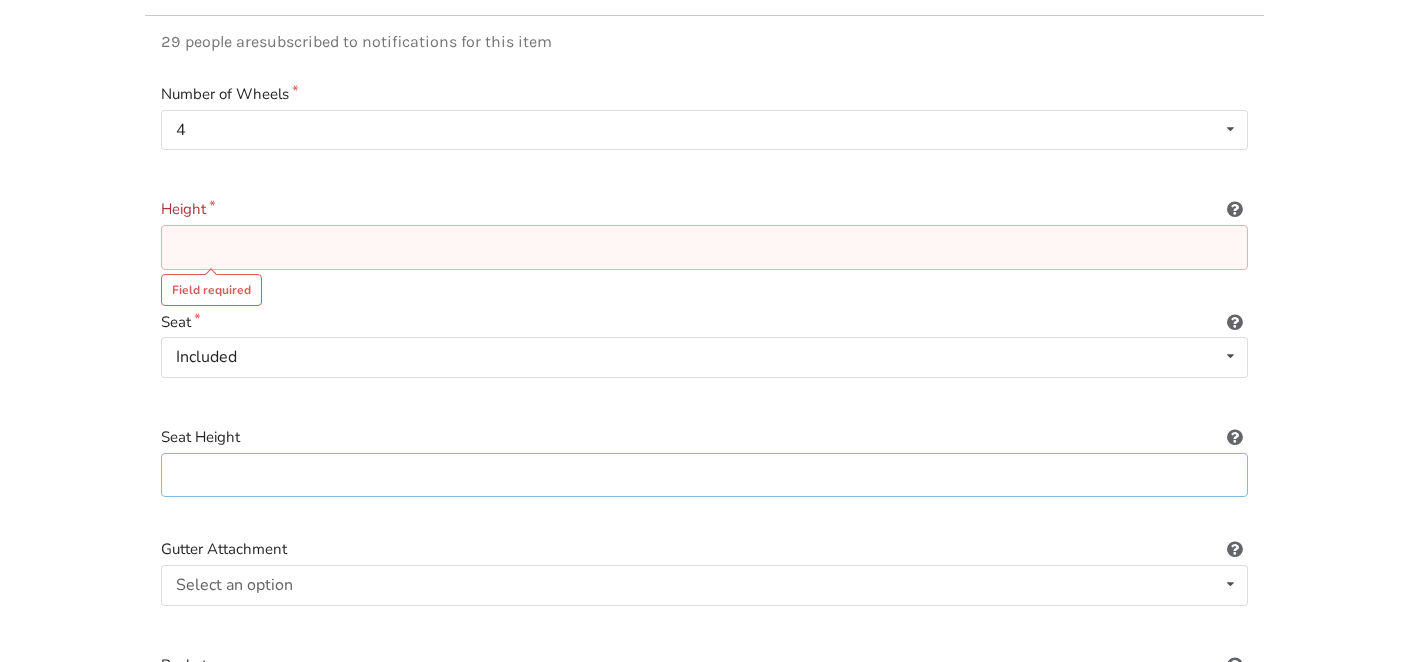 click at bounding box center [704, 475] 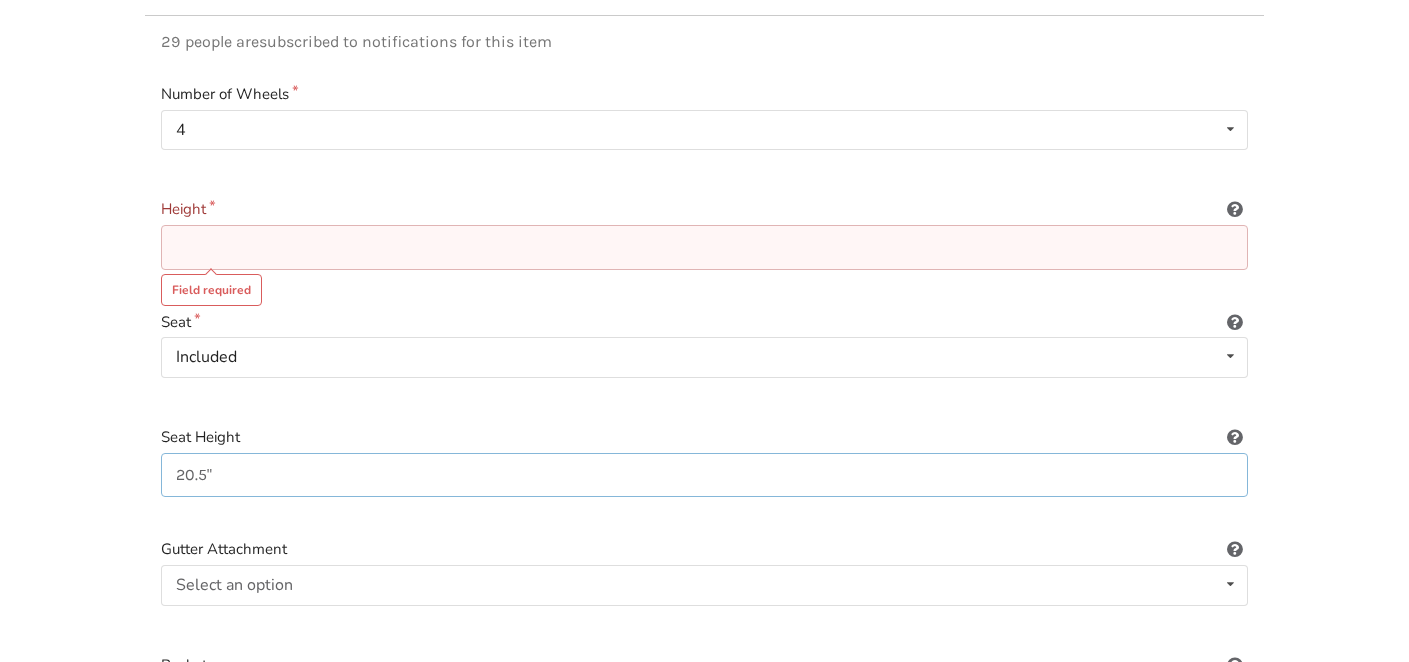 type on "20.5"" 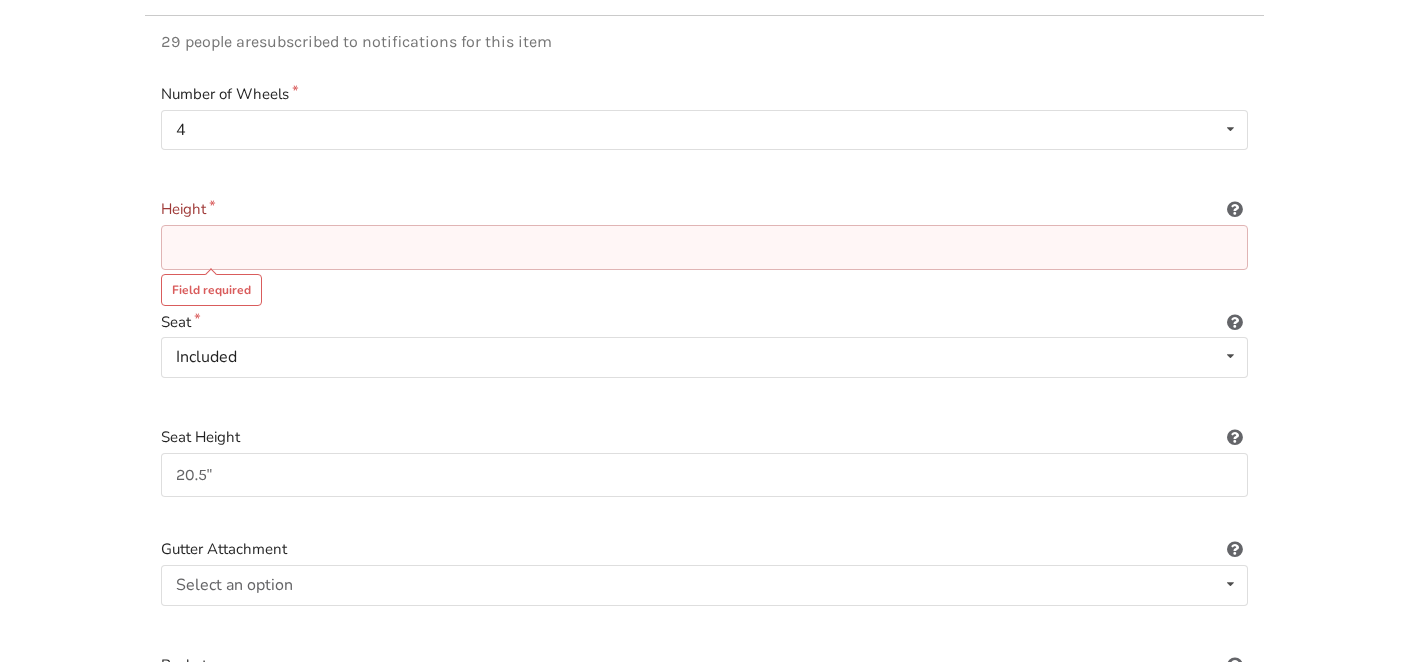 click at bounding box center [704, 247] 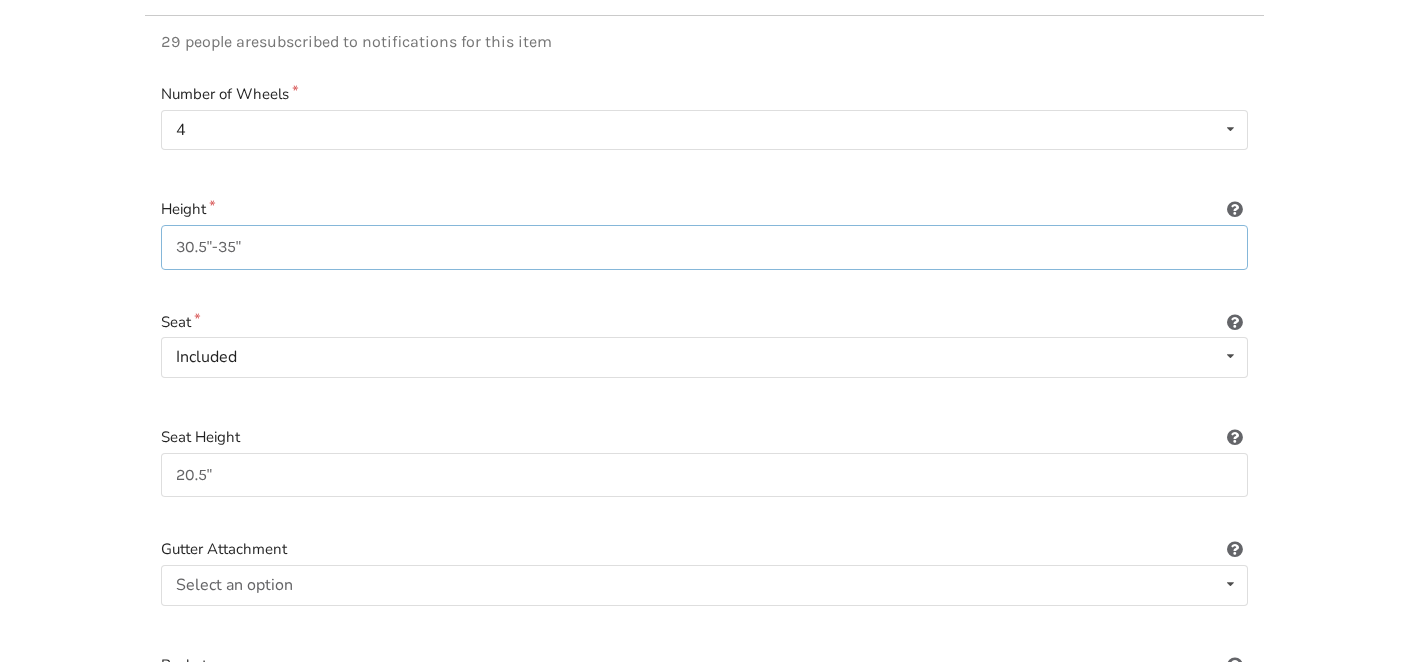type on "30.5"-35"" 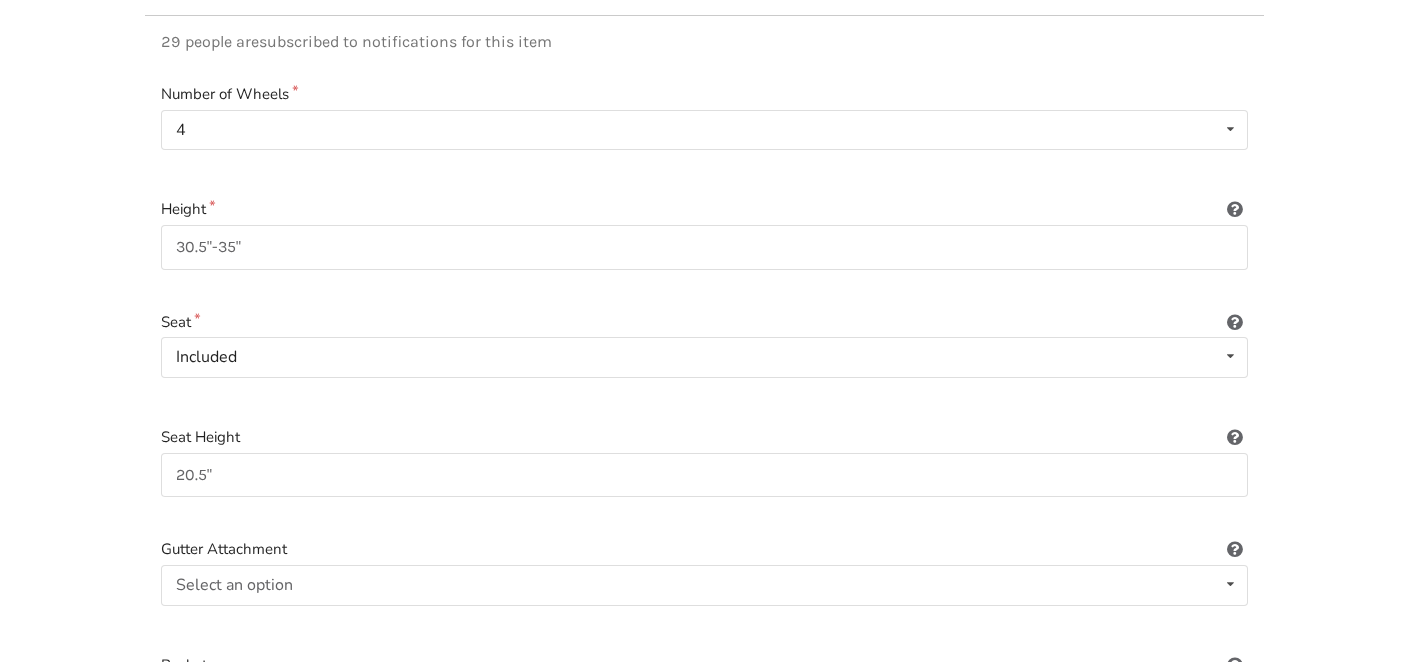 click at bounding box center [704, 173] 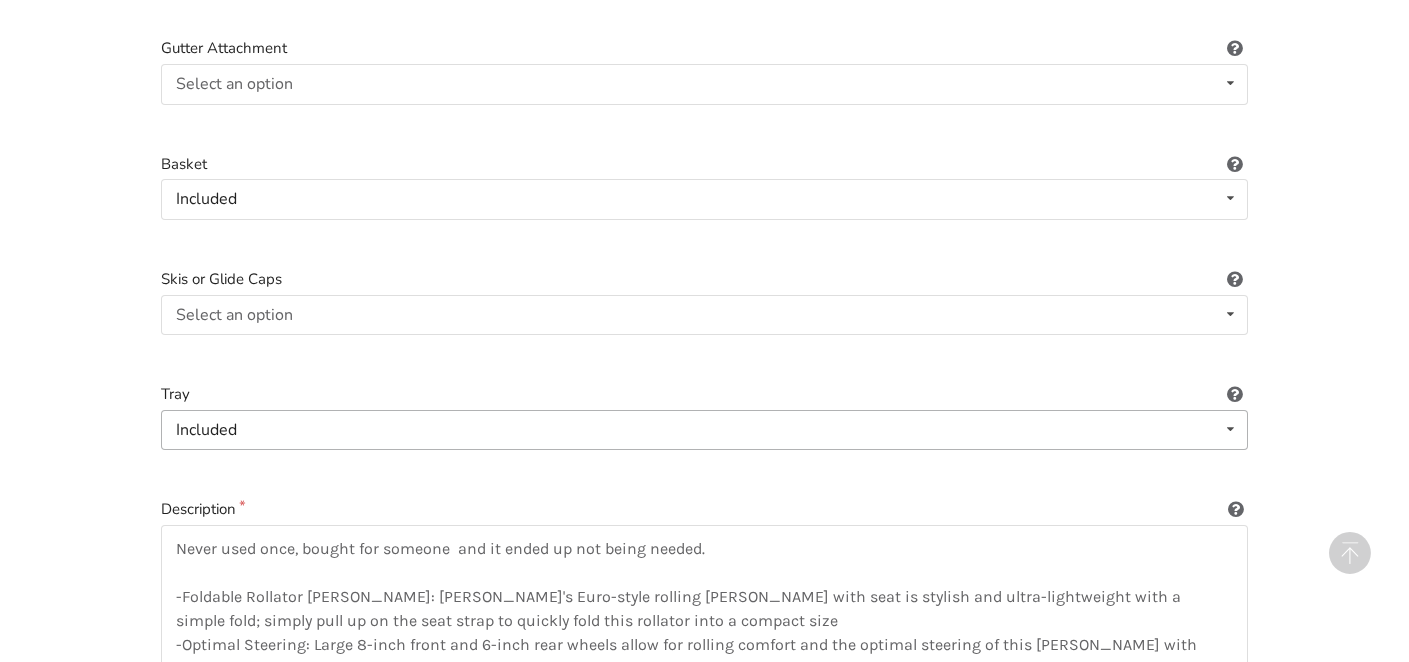 scroll, scrollTop: 992, scrollLeft: 0, axis: vertical 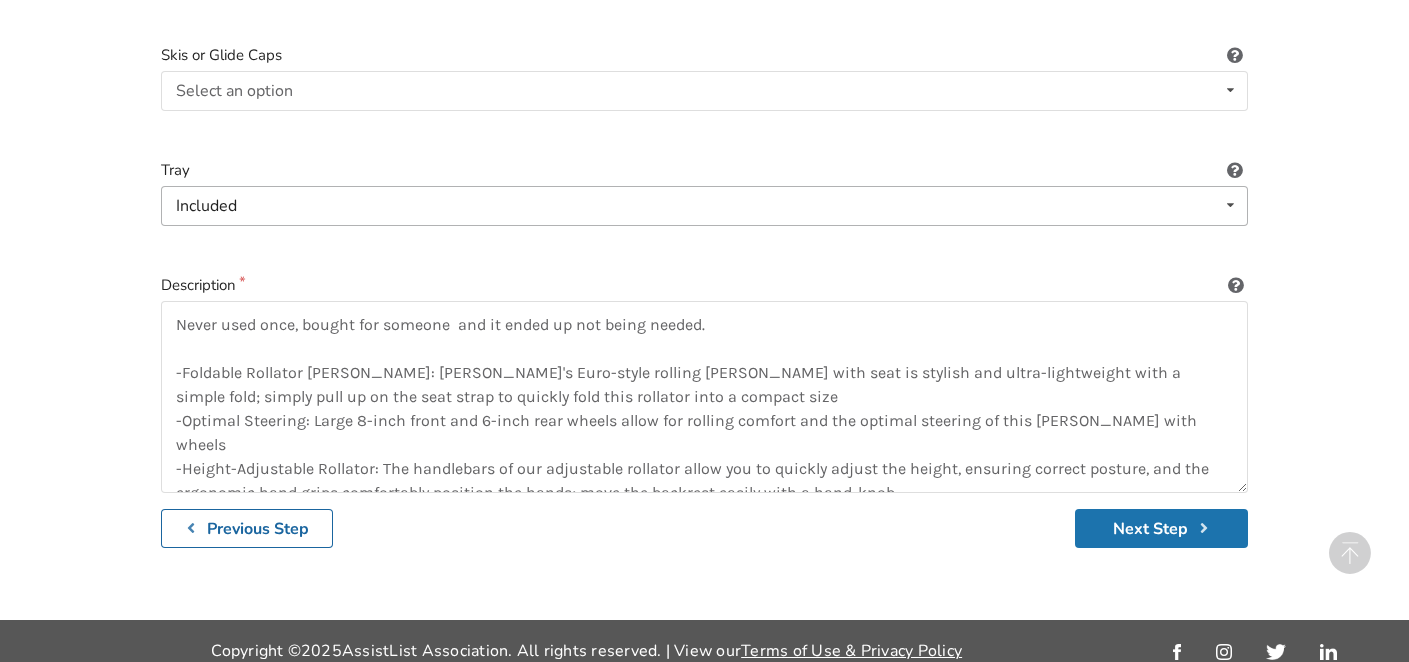click on "Next Step" at bounding box center (1161, 528) 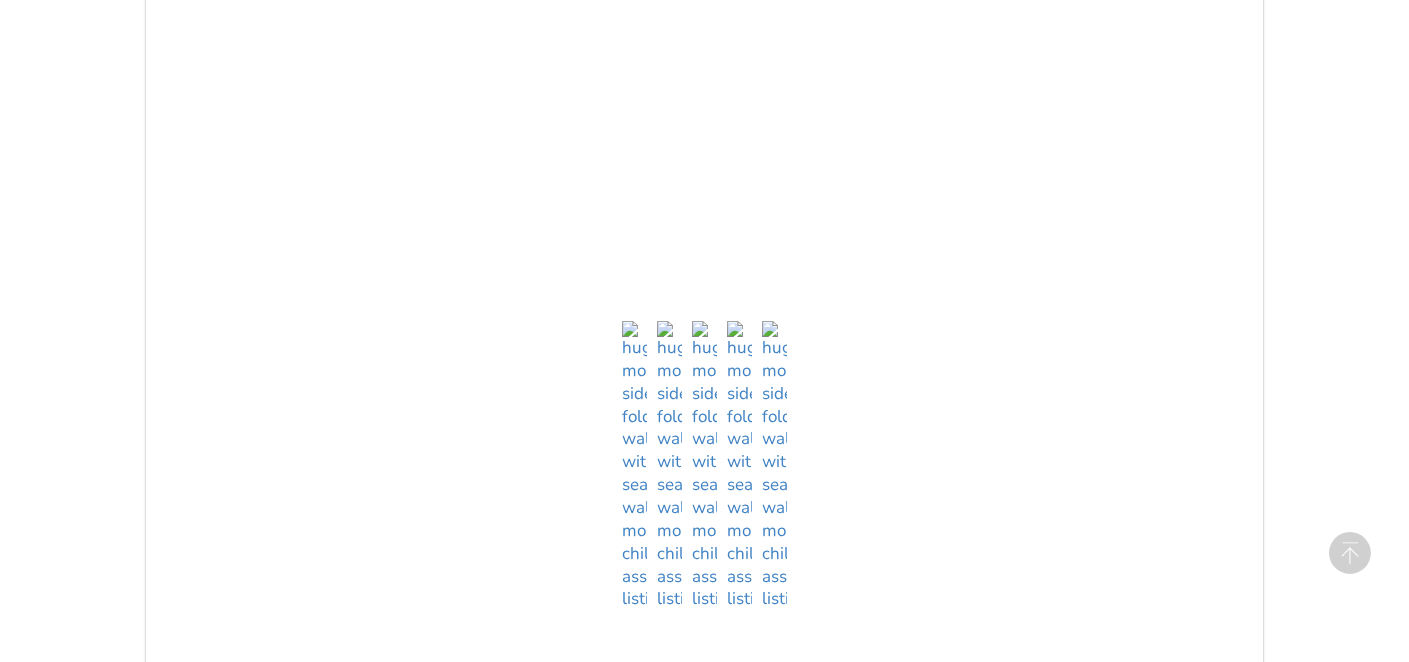 scroll, scrollTop: 1538, scrollLeft: 0, axis: vertical 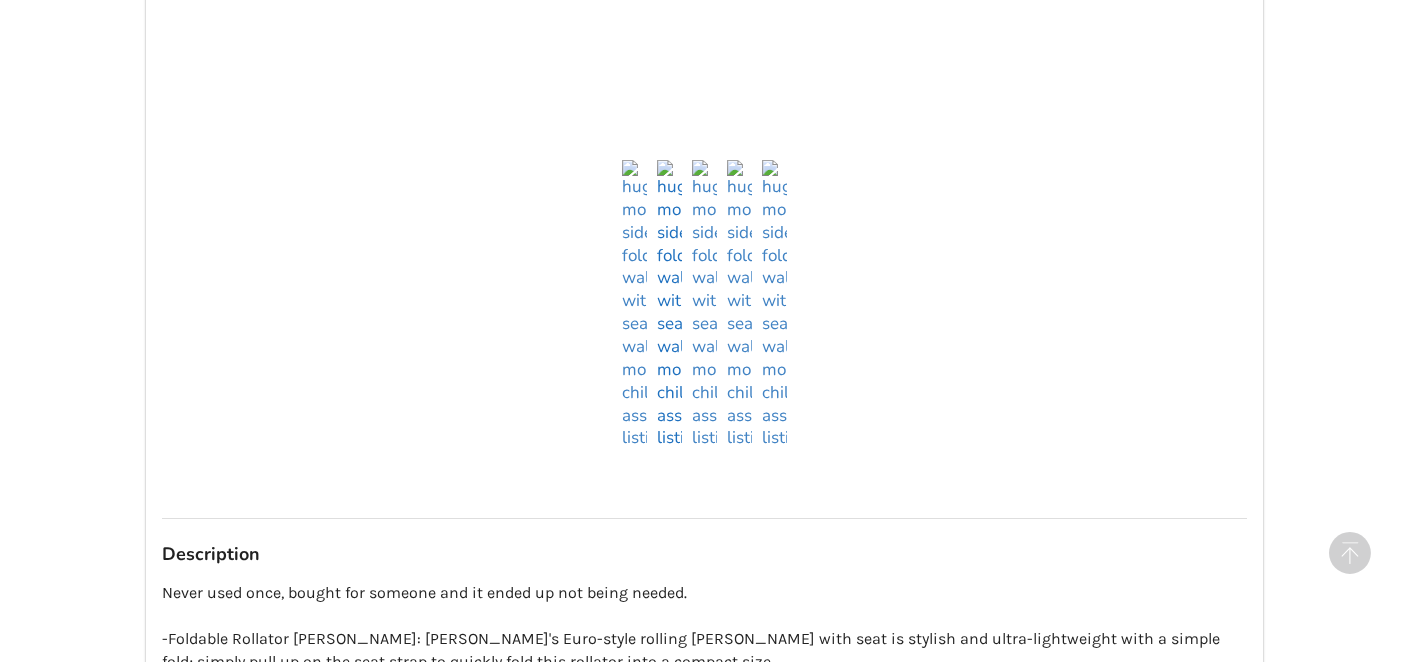 drag, startPoint x: 640, startPoint y: 426, endPoint x: 672, endPoint y: 425, distance: 32.01562 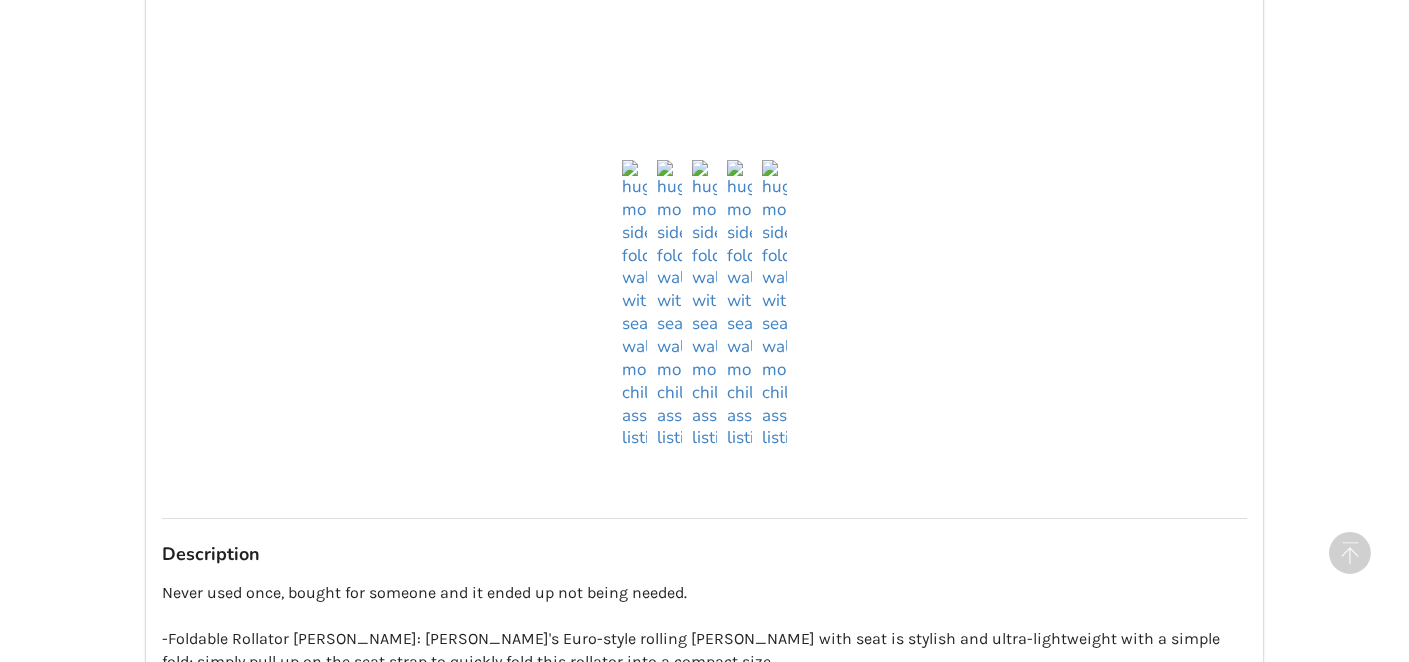 click at bounding box center (704, 305) 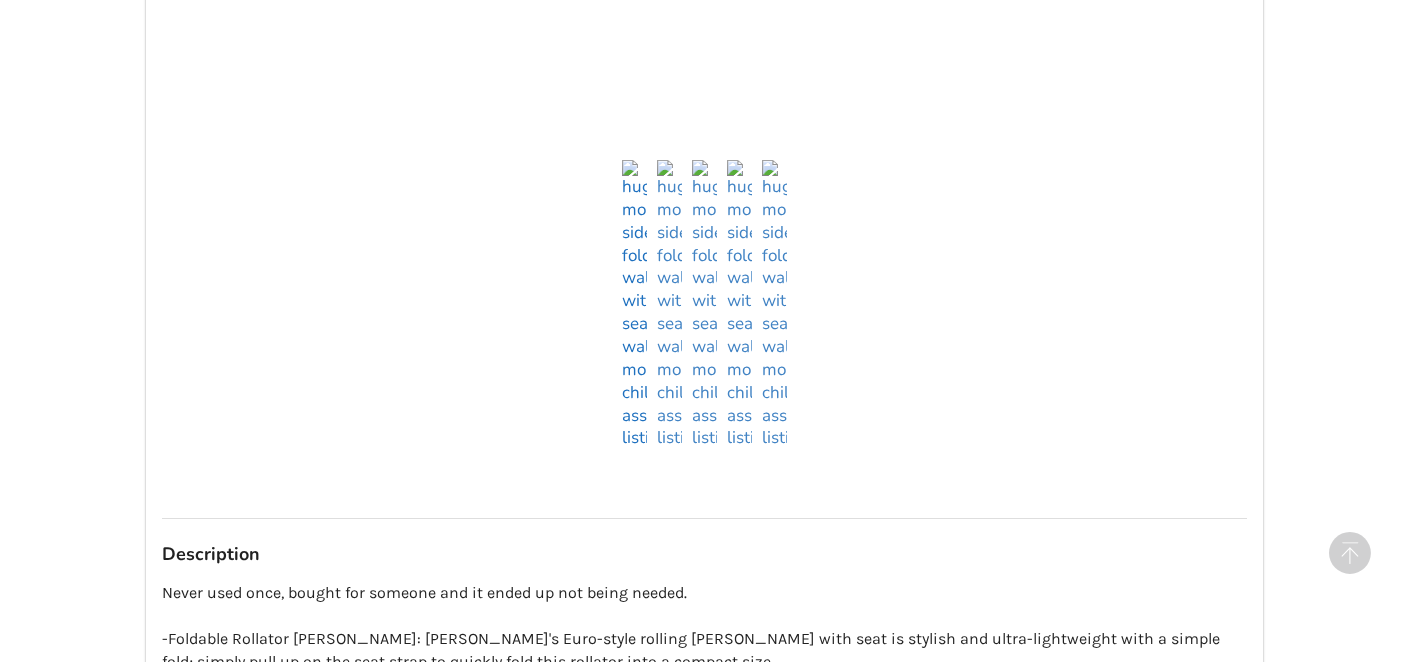 click at bounding box center (634, 305) 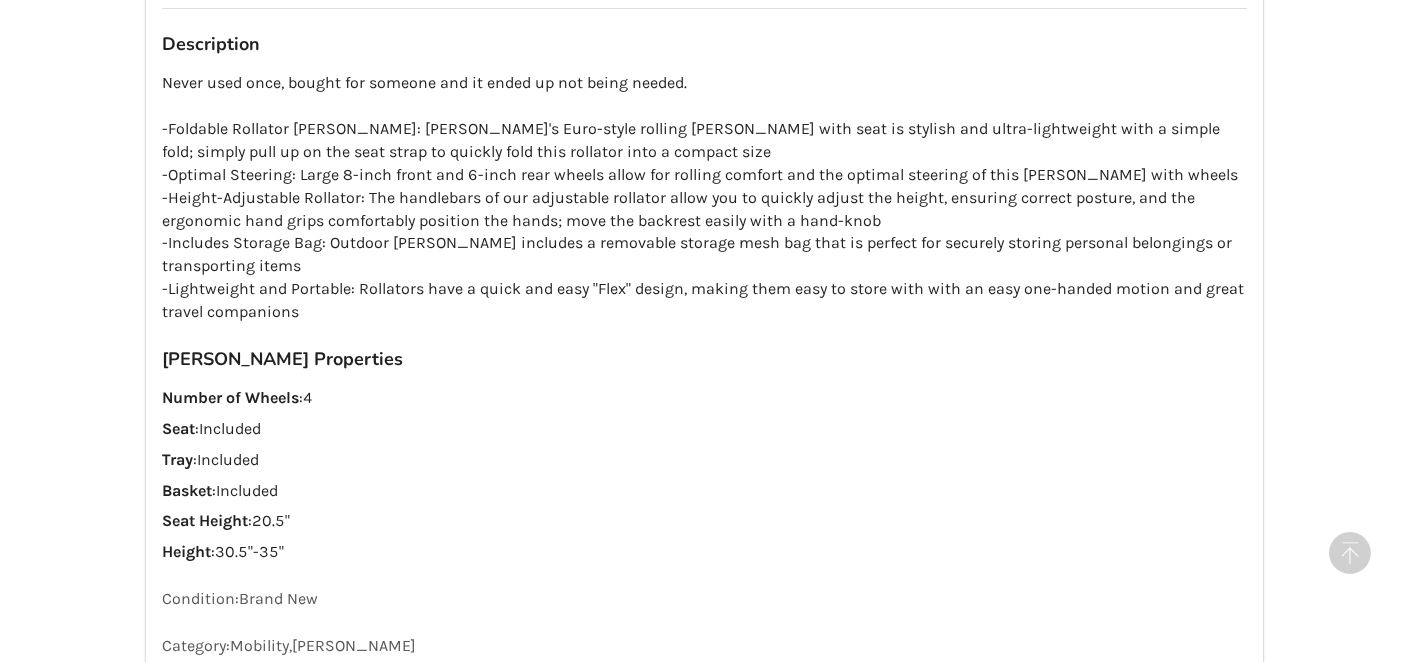 scroll, scrollTop: 2672, scrollLeft: 0, axis: vertical 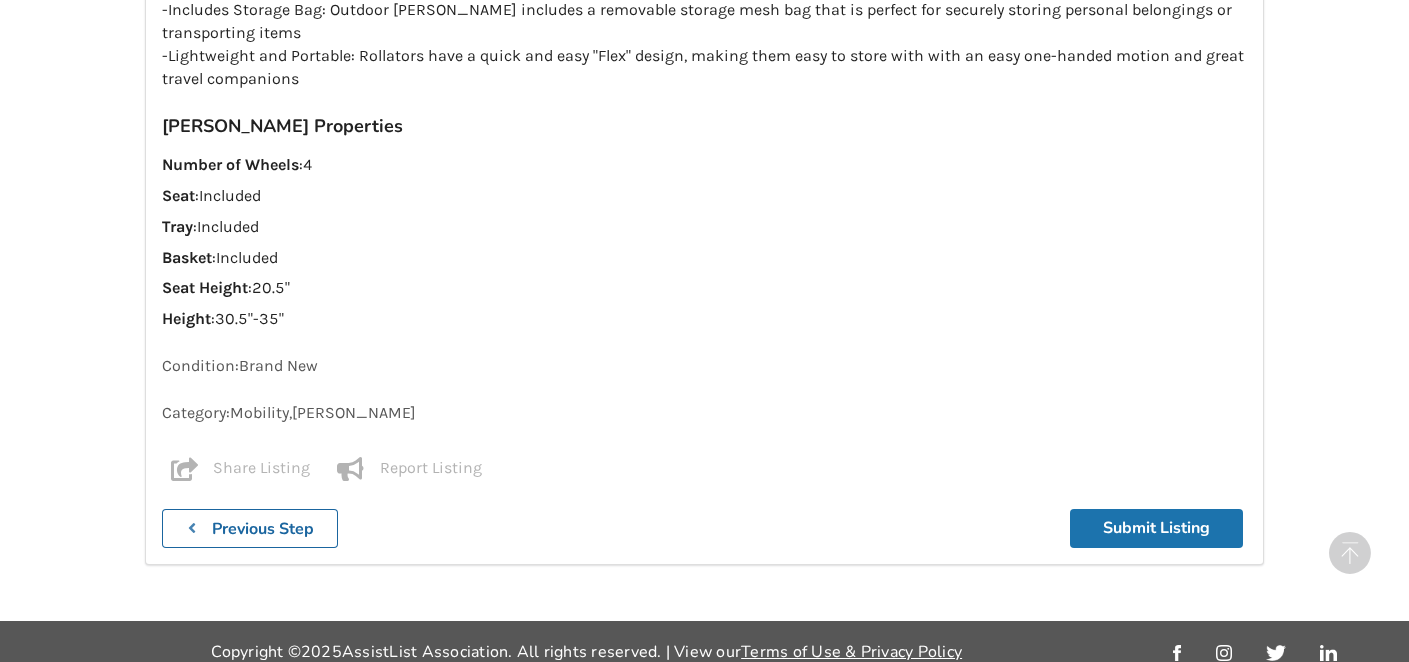 click on "Submit Listing" at bounding box center [1156, 528] 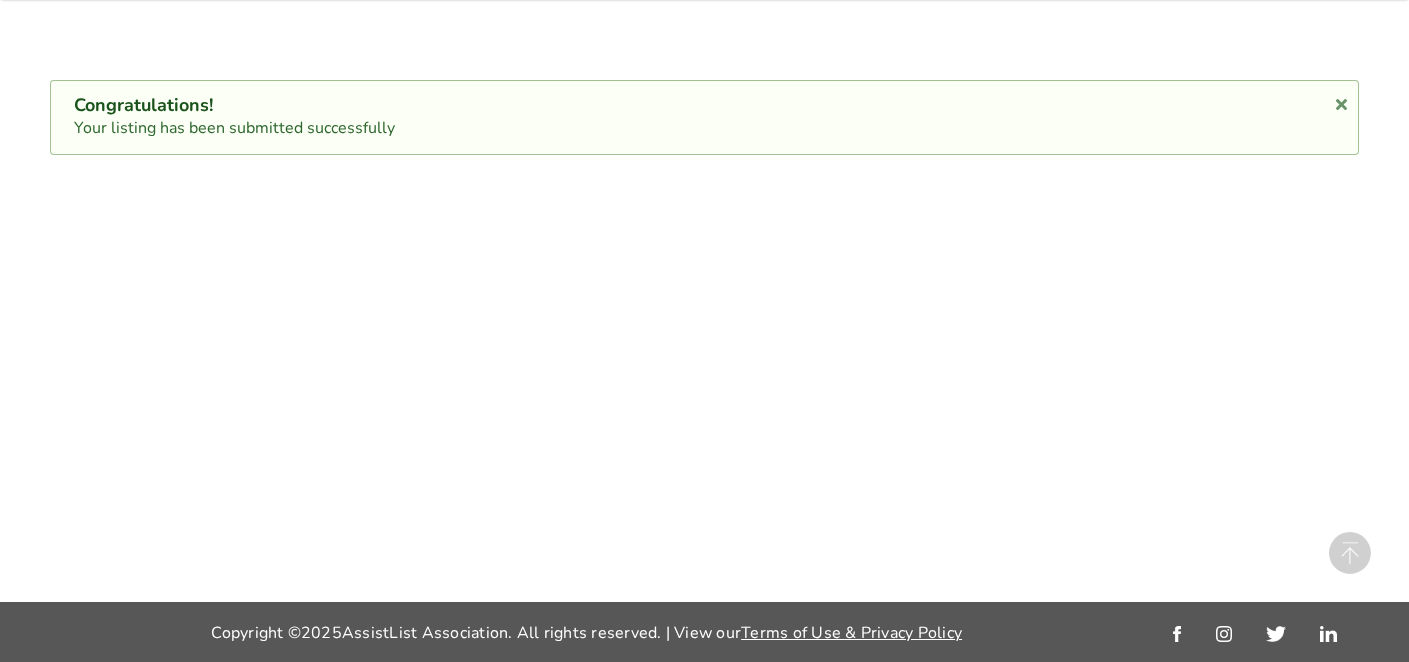 scroll, scrollTop: 0, scrollLeft: 0, axis: both 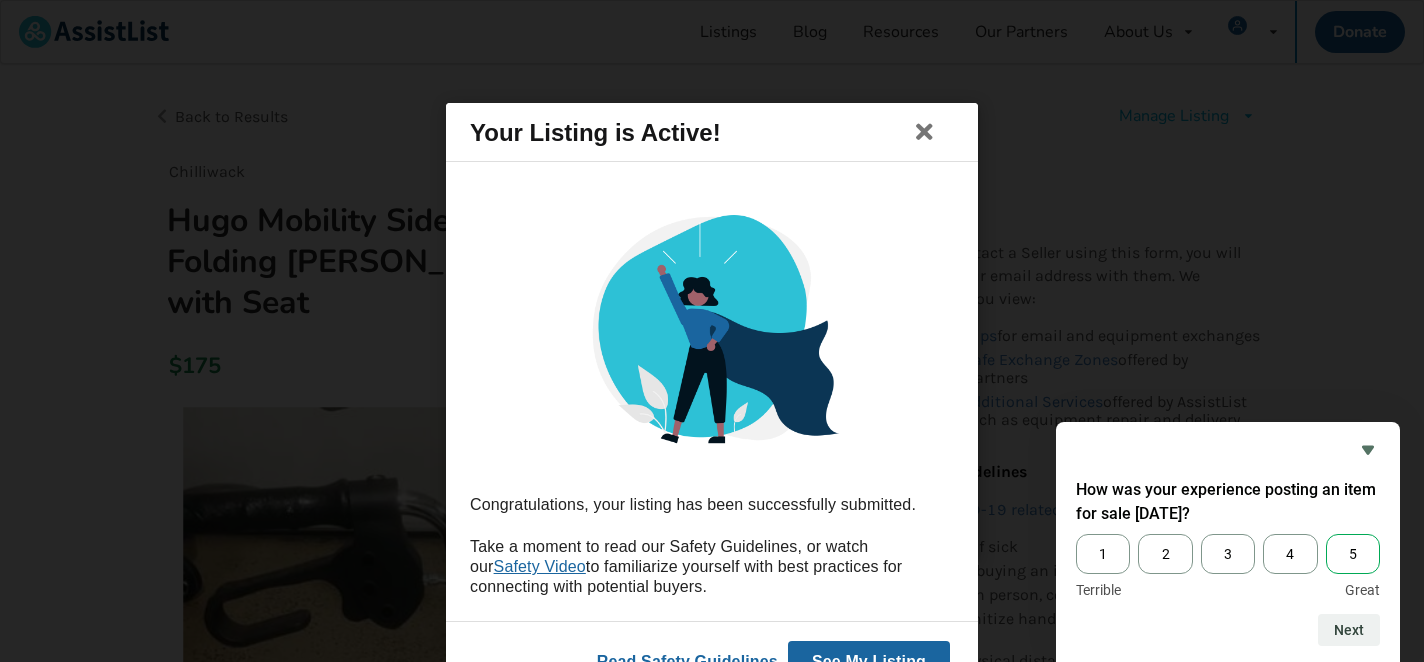 click on "5" at bounding box center [1353, 554] 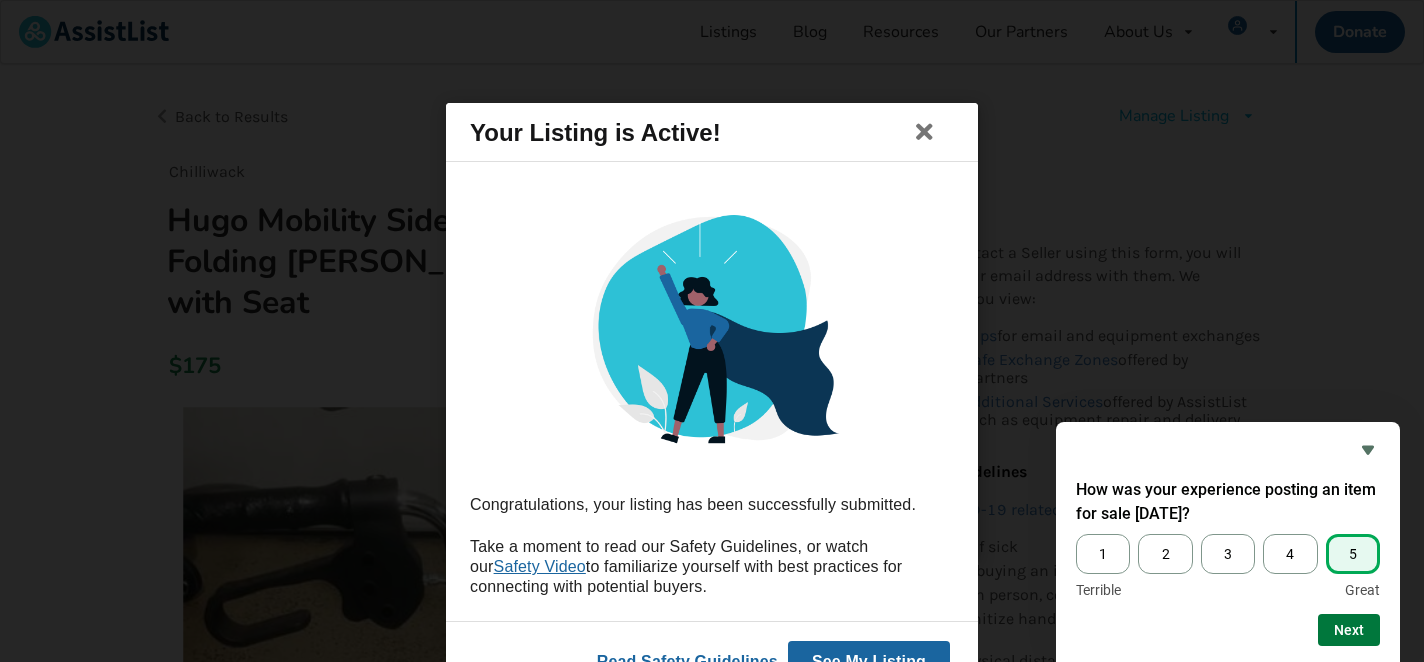 click on "Next" at bounding box center [1349, 630] 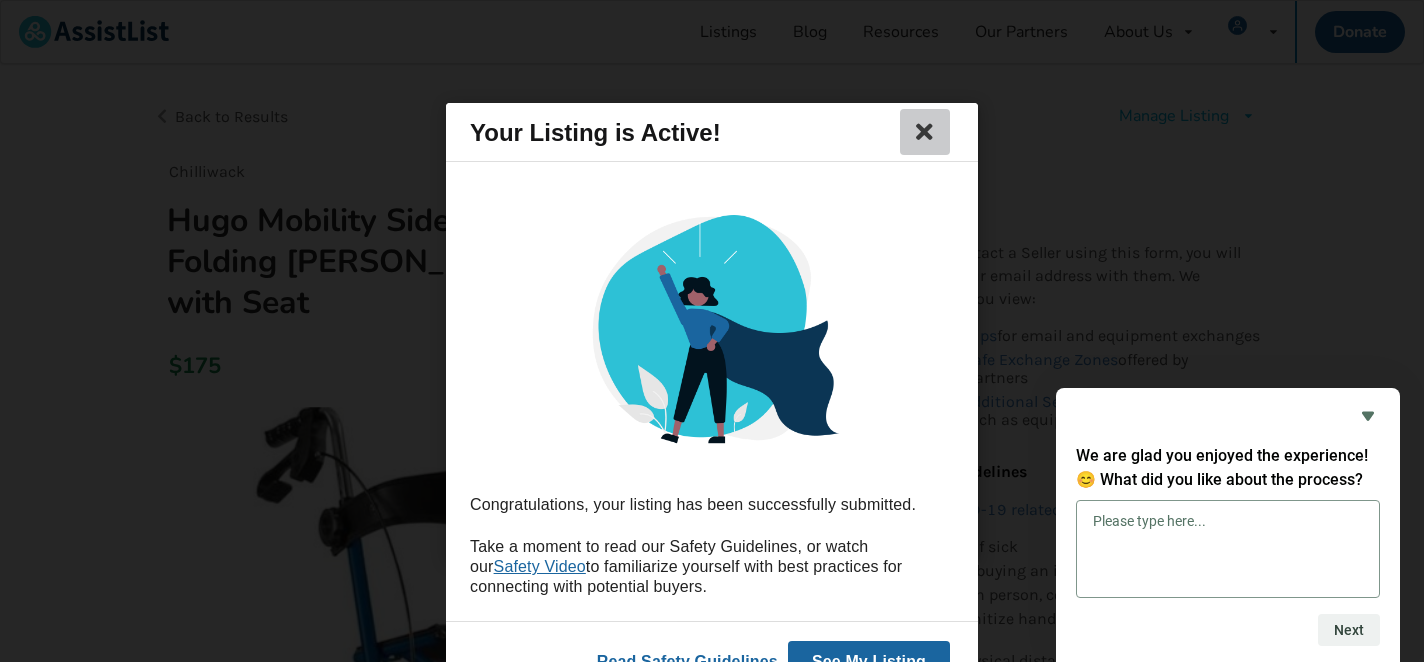 click at bounding box center [925, 132] 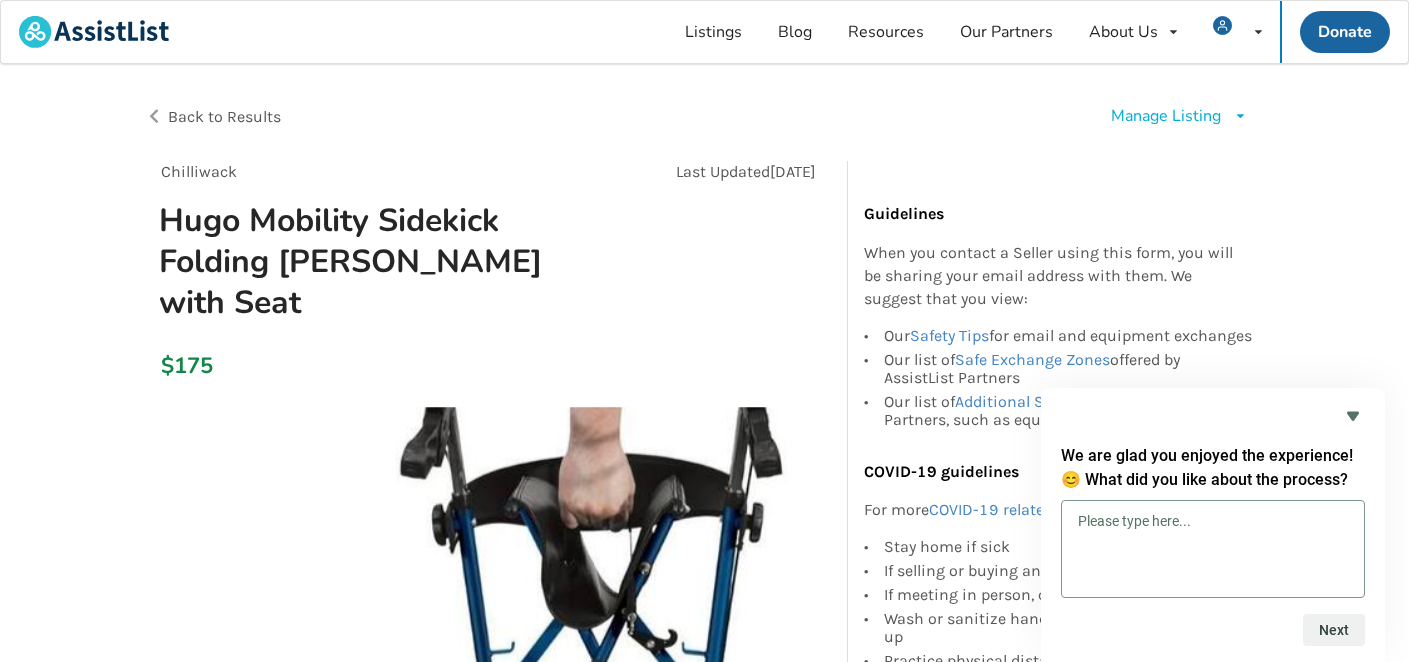 click on "Listings Blog Resources Our Partners About Us About AssistList Our Story Our Team Contact Us My Listings Notifications Account Settings Log Out Donate" at bounding box center [704, 32] 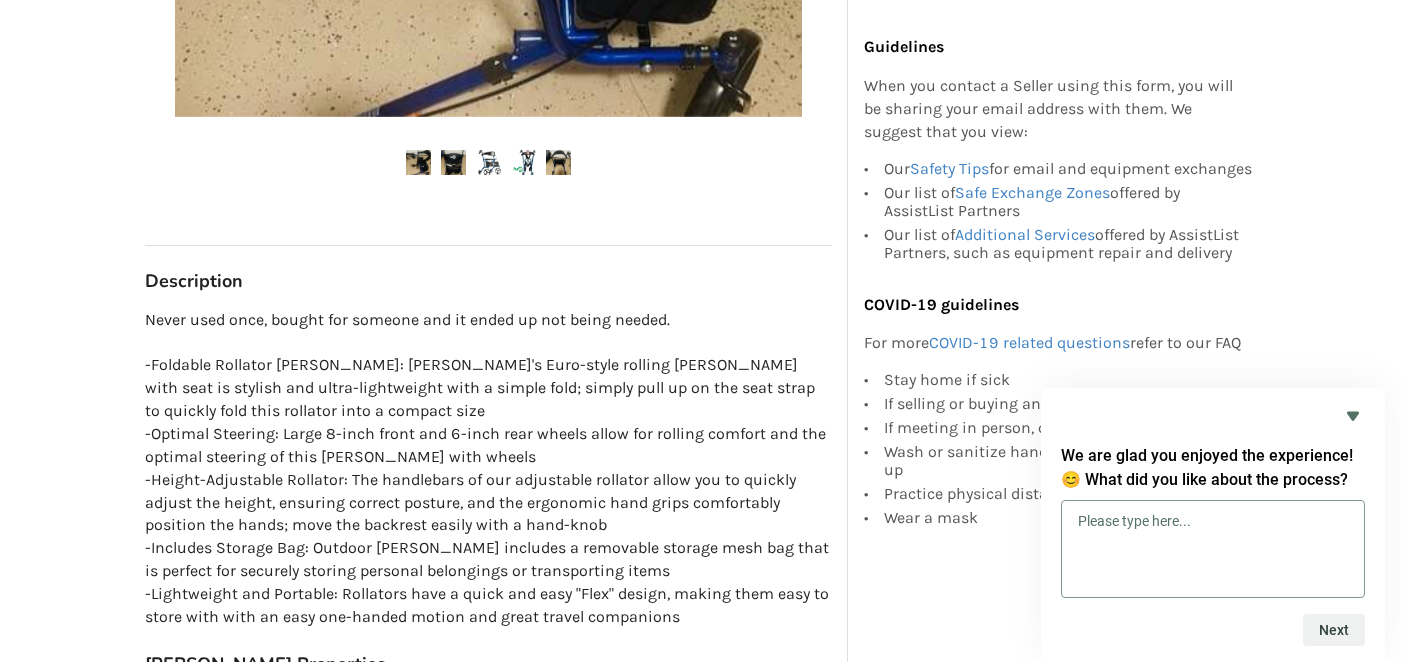 scroll, scrollTop: 0, scrollLeft: 0, axis: both 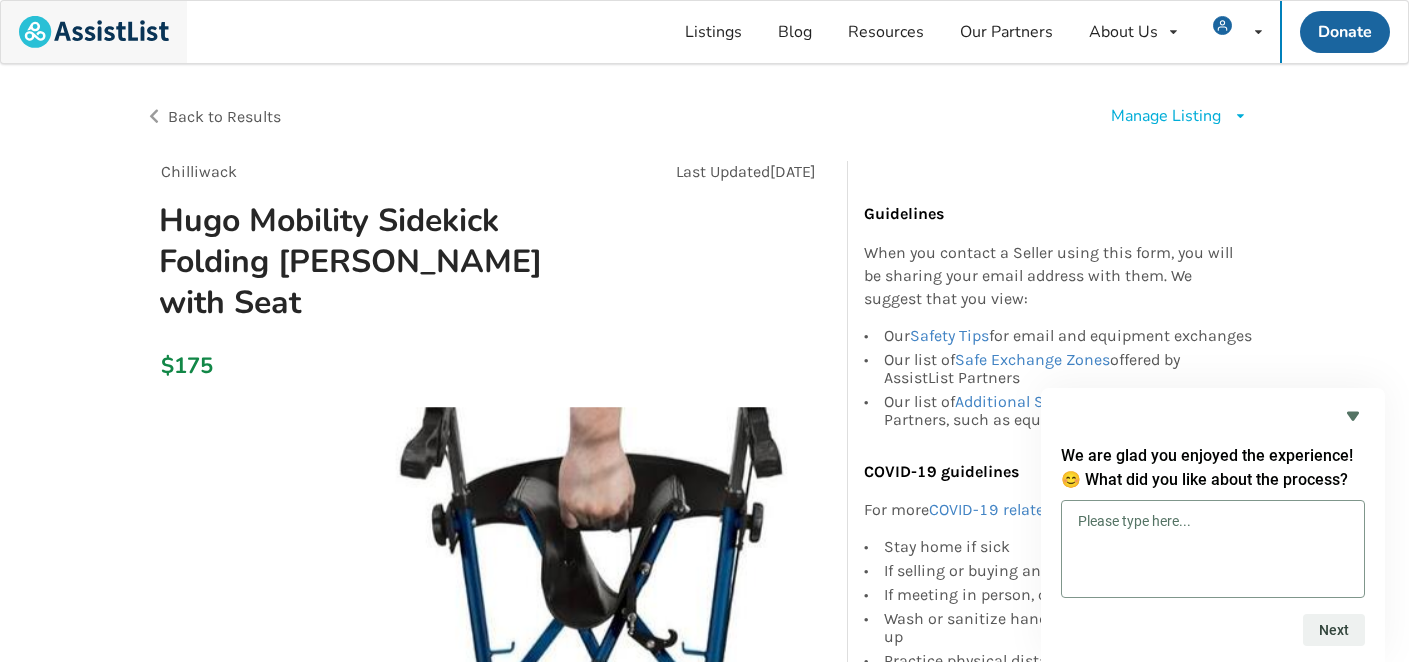 click at bounding box center (94, 32) 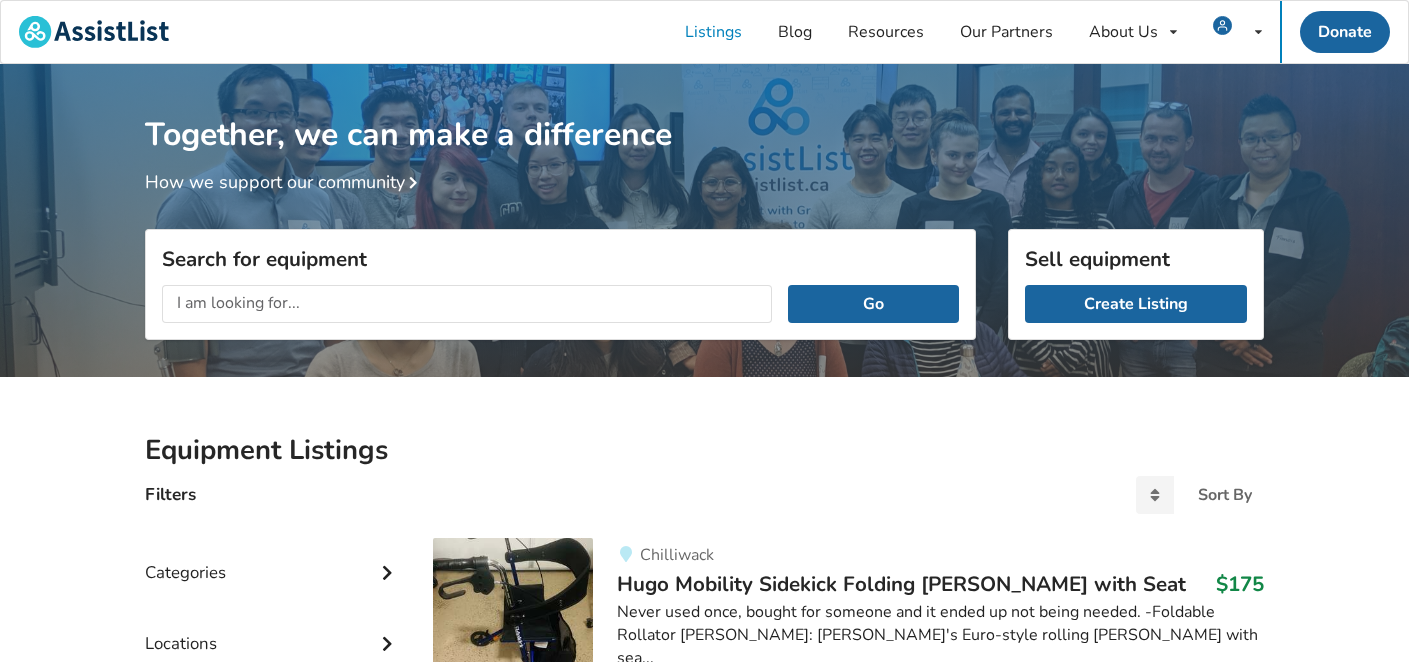 scroll, scrollTop: 0, scrollLeft: 0, axis: both 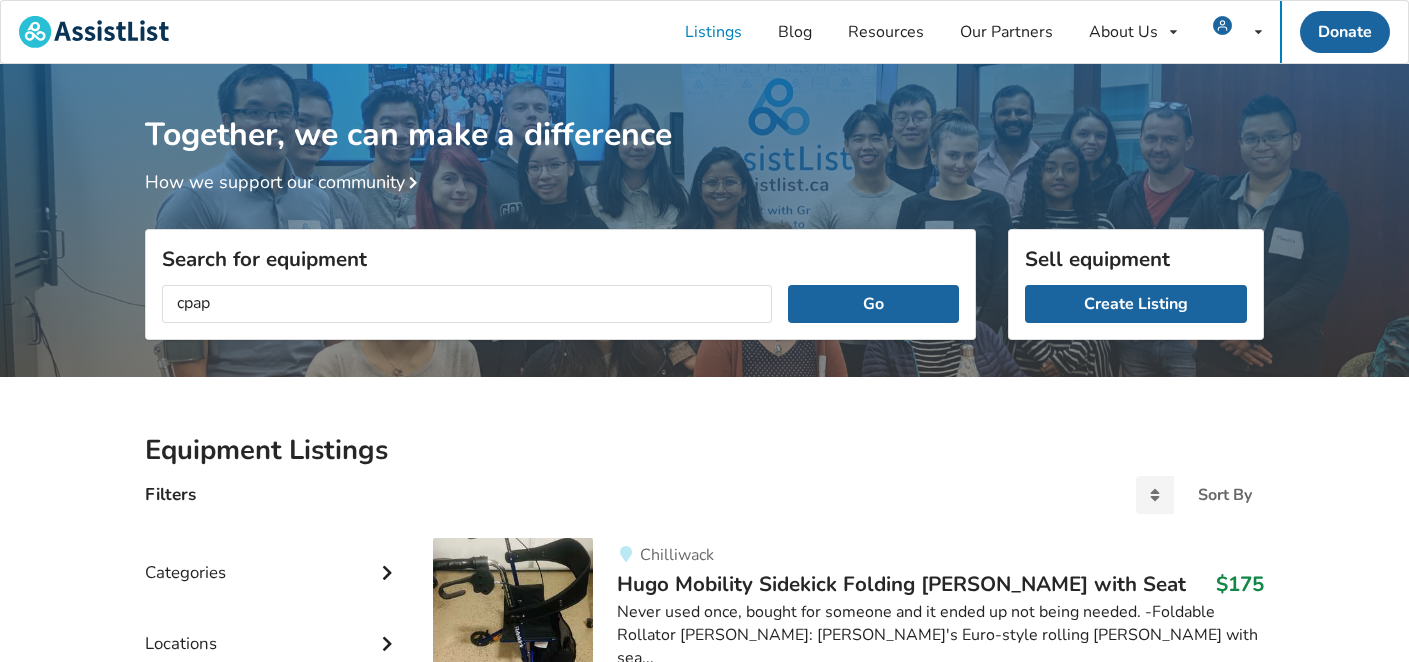 click on "Go" at bounding box center [873, 304] 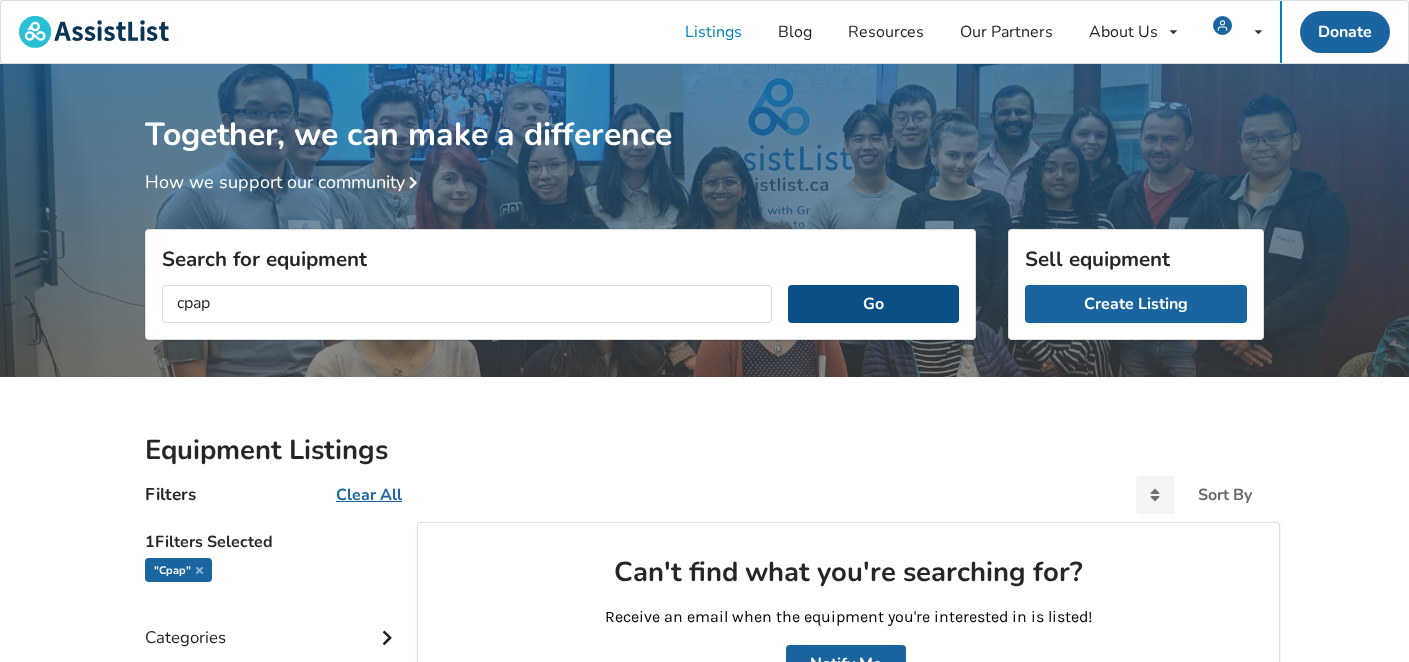 click on "Go" at bounding box center (873, 304) 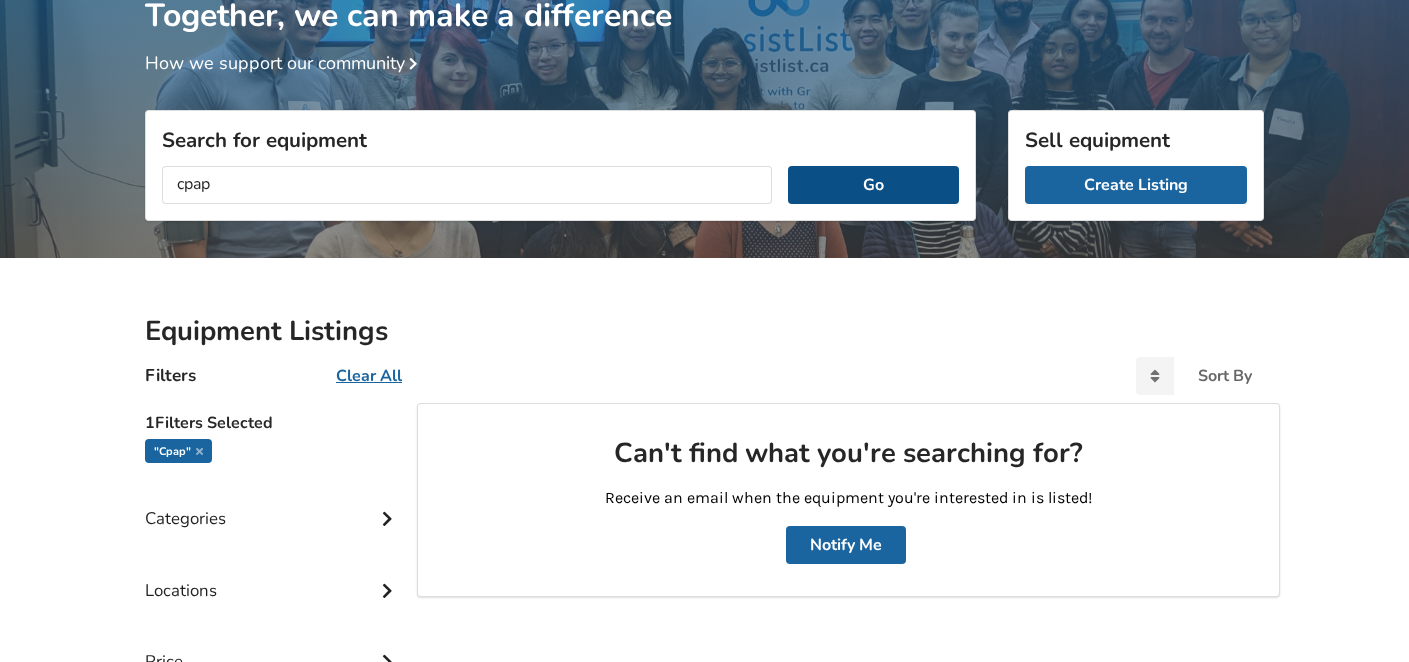 scroll, scrollTop: 116, scrollLeft: 0, axis: vertical 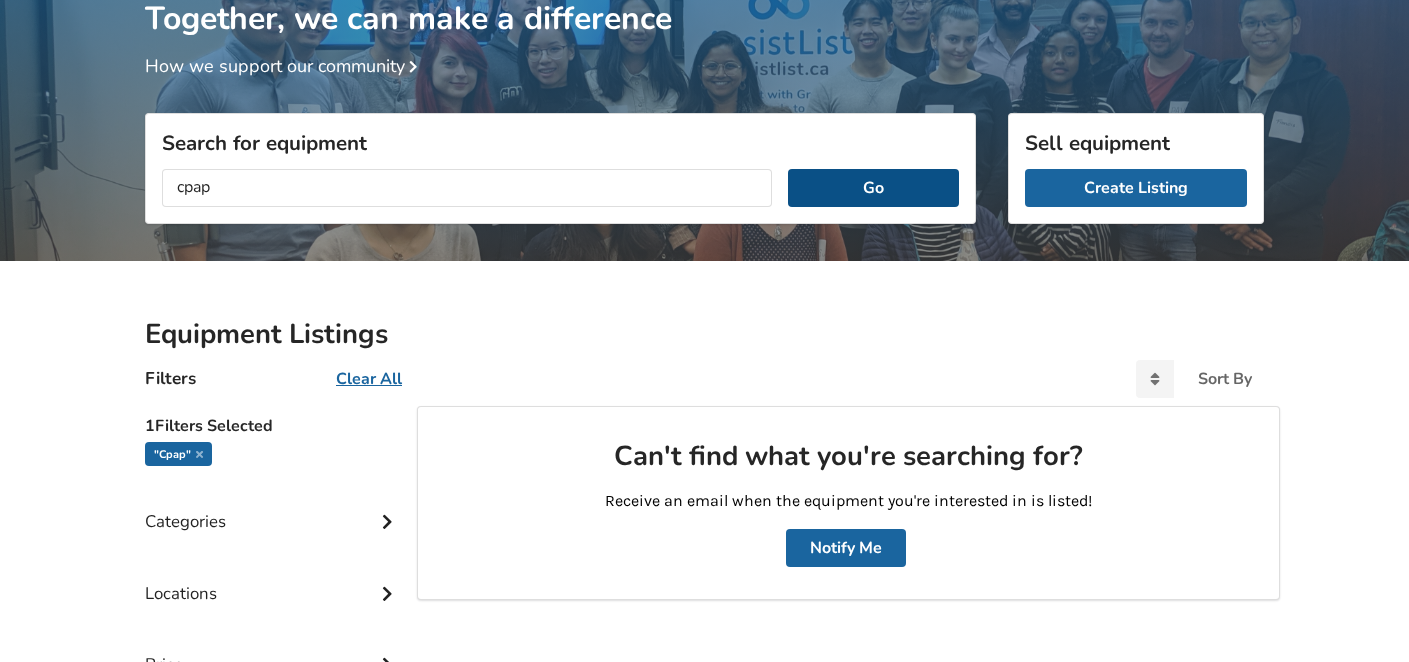 click on "Go" at bounding box center (873, 188) 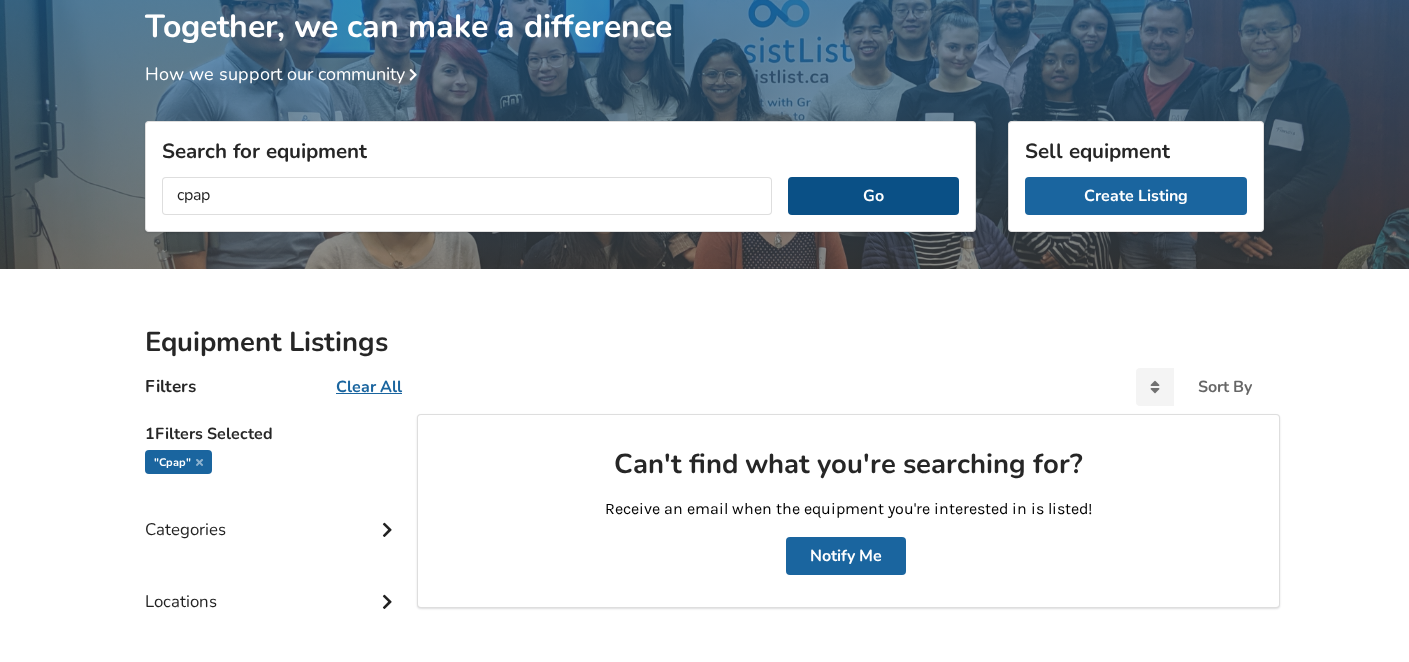 scroll, scrollTop: 106, scrollLeft: 0, axis: vertical 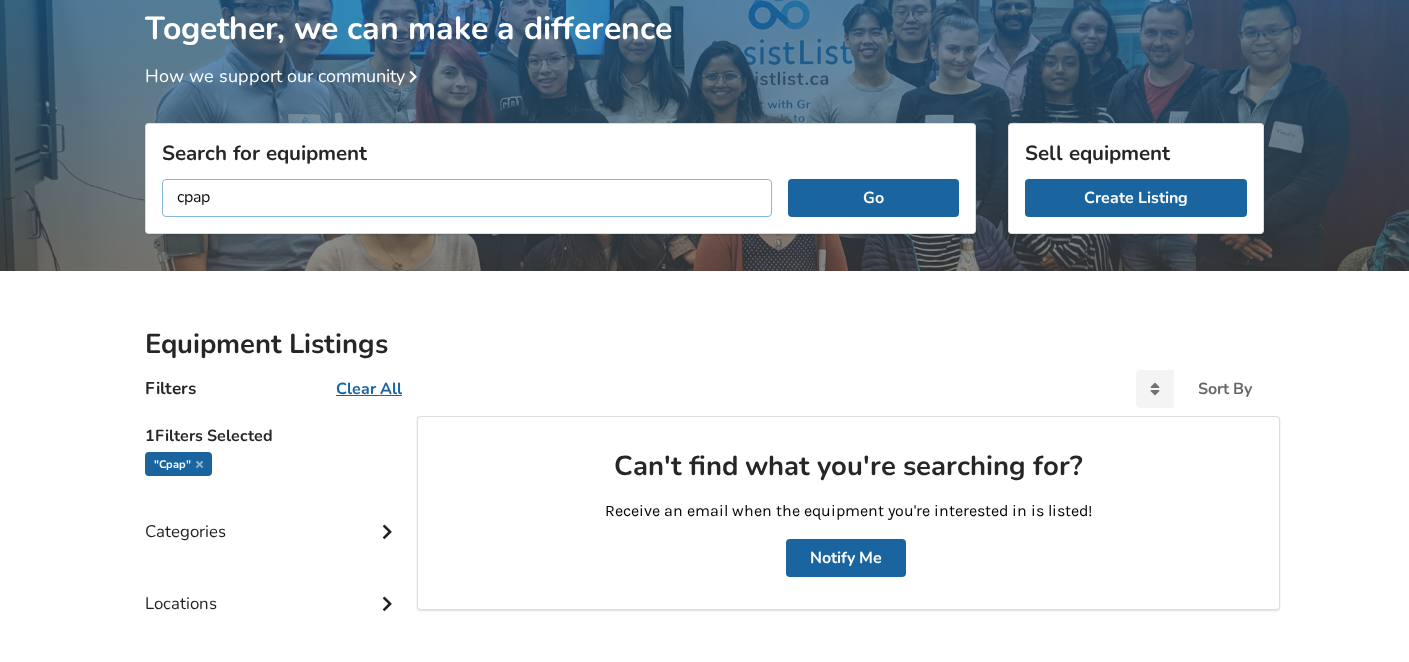 click on "cpap" at bounding box center (467, 198) 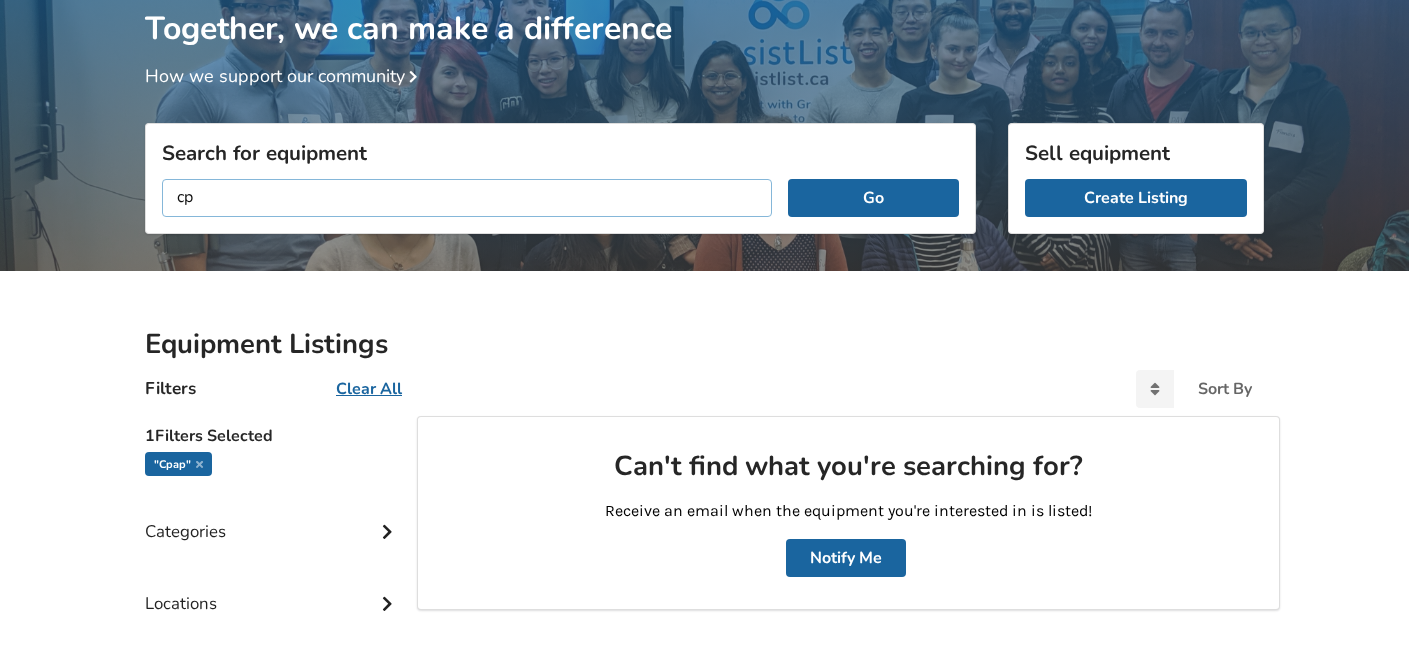type on "c" 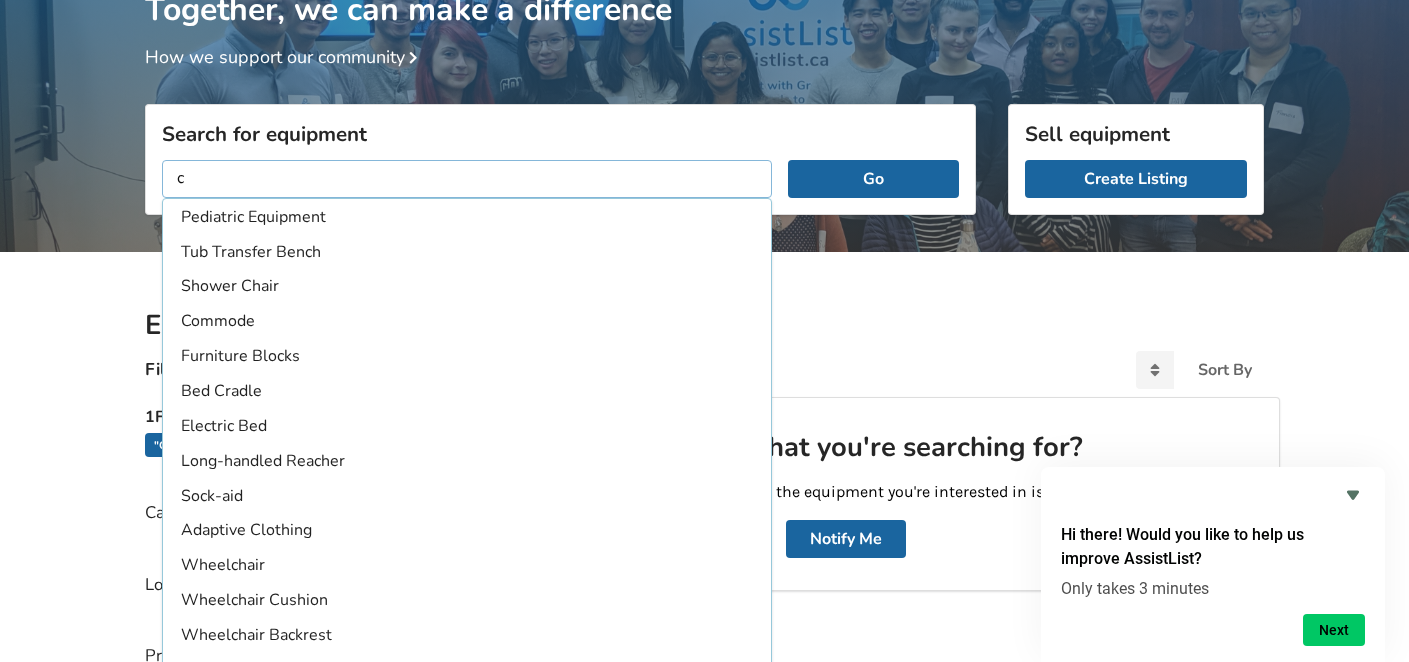 scroll, scrollTop: 124, scrollLeft: 0, axis: vertical 